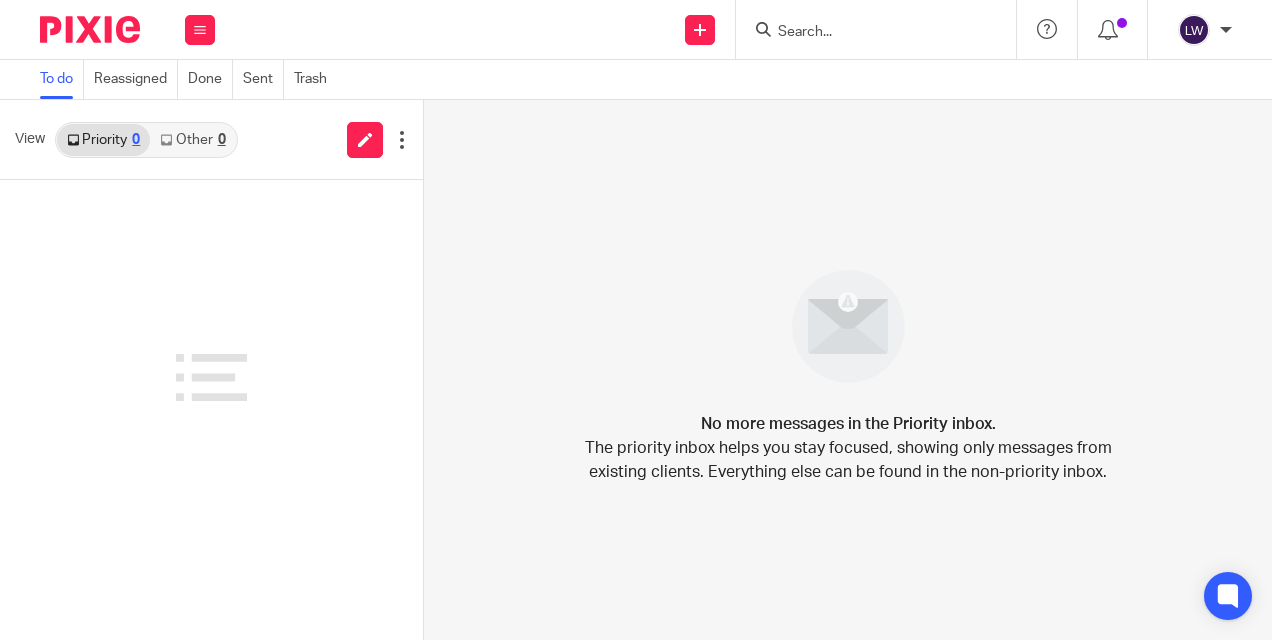 scroll, scrollTop: 0, scrollLeft: 0, axis: both 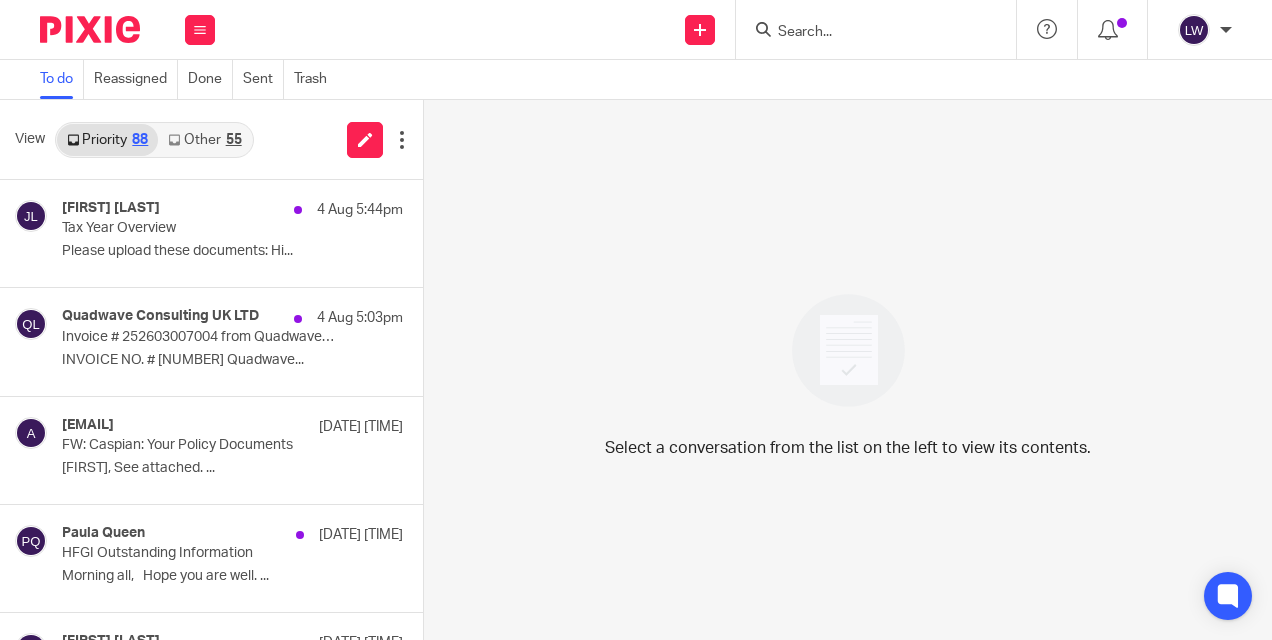 click on "Other
55" at bounding box center (204, 140) 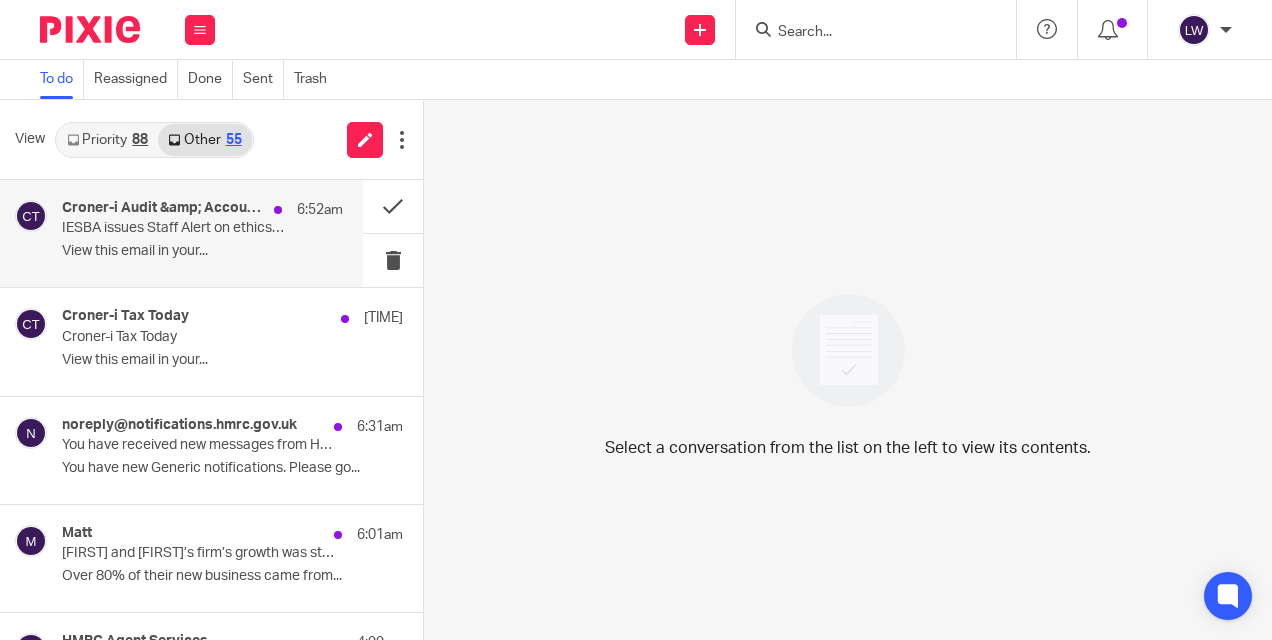 click on "Croner-i Audit &amp; Accounting Today
6:52am   IESBA issues Staff Alert on ethics | FCA consultation     View this email in your..." at bounding box center (202, 233) 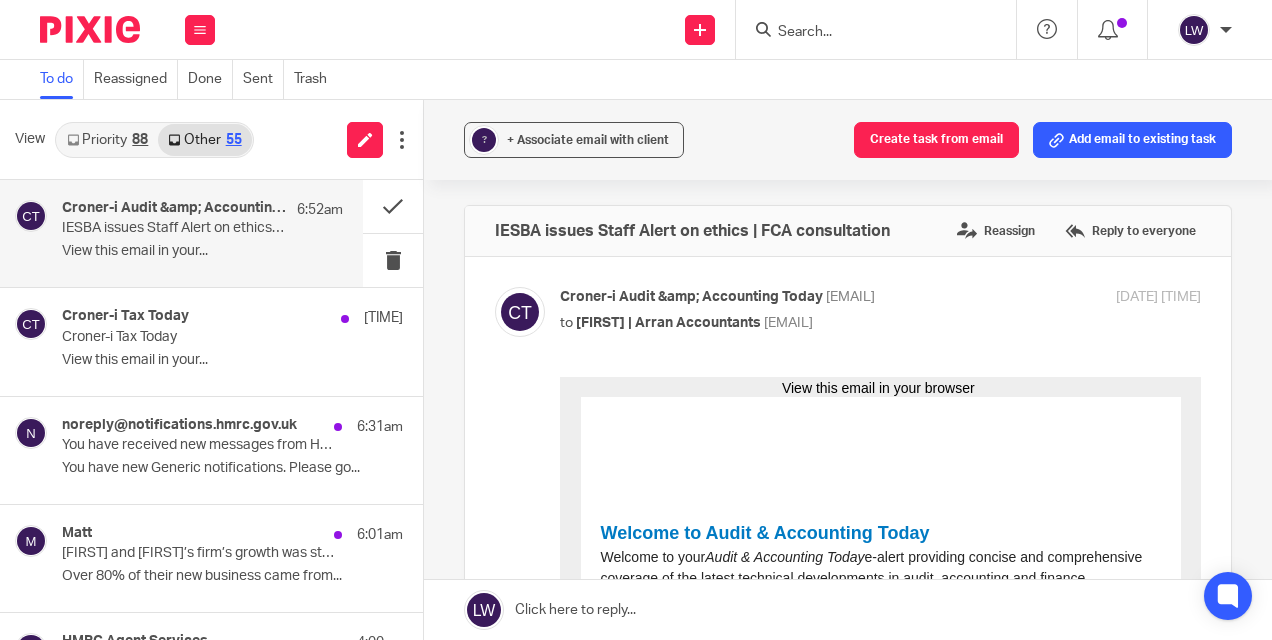 scroll, scrollTop: 0, scrollLeft: 0, axis: both 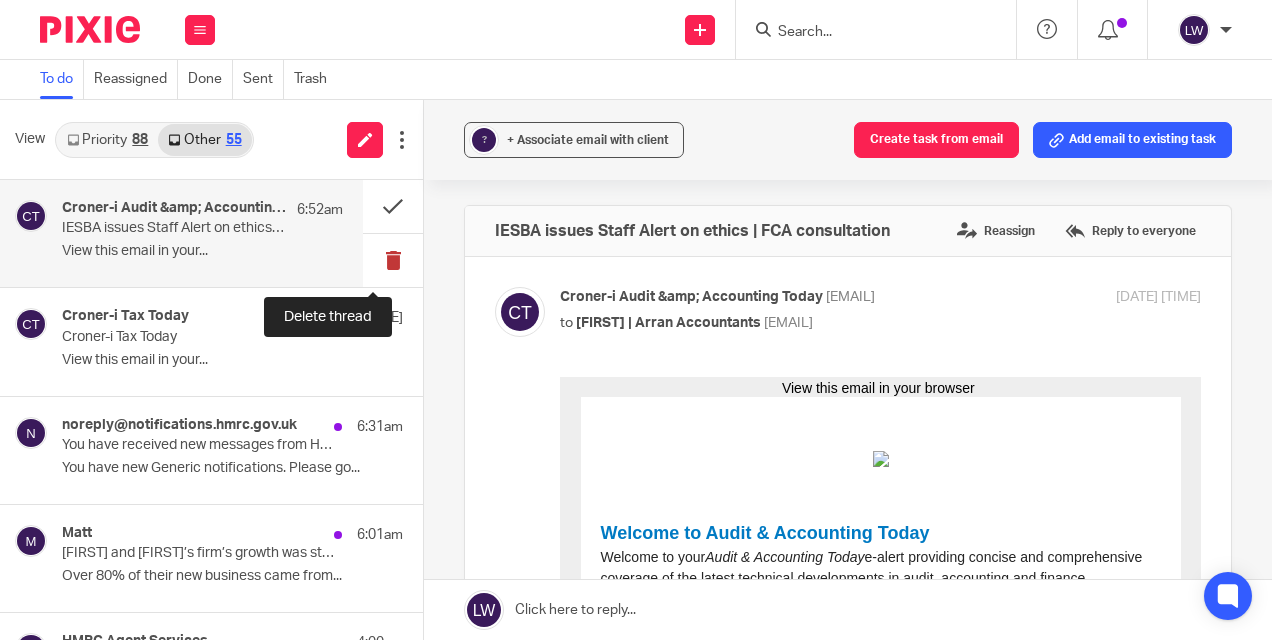 click at bounding box center [393, 260] 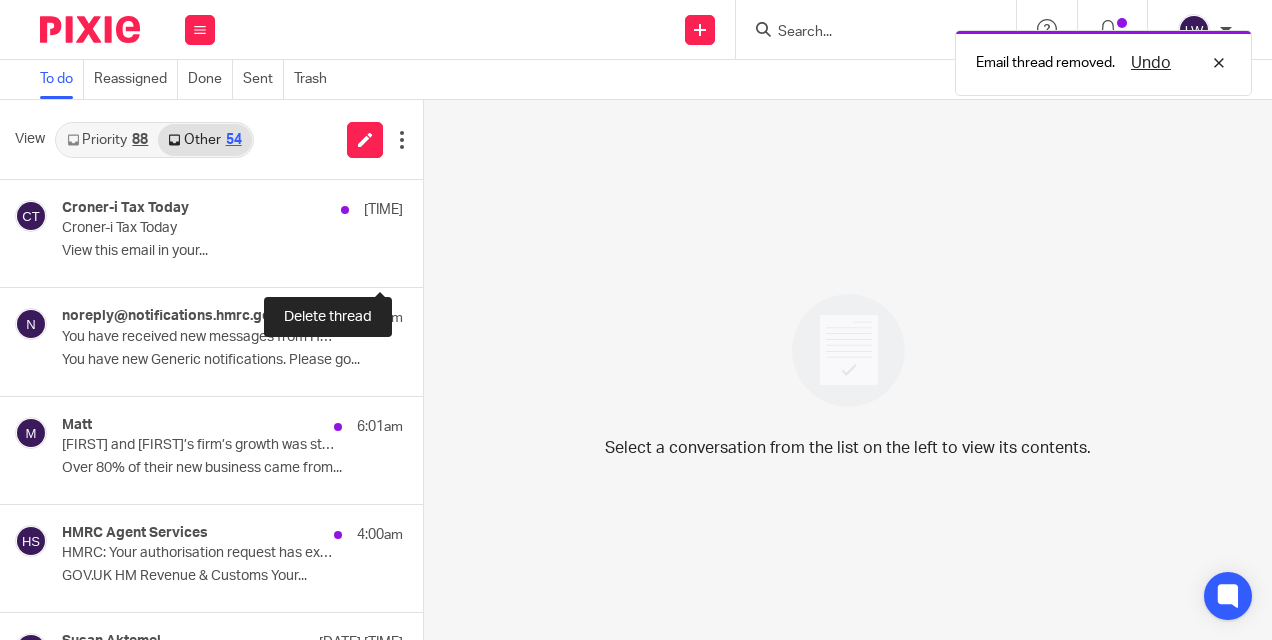 click at bounding box center (431, 260) 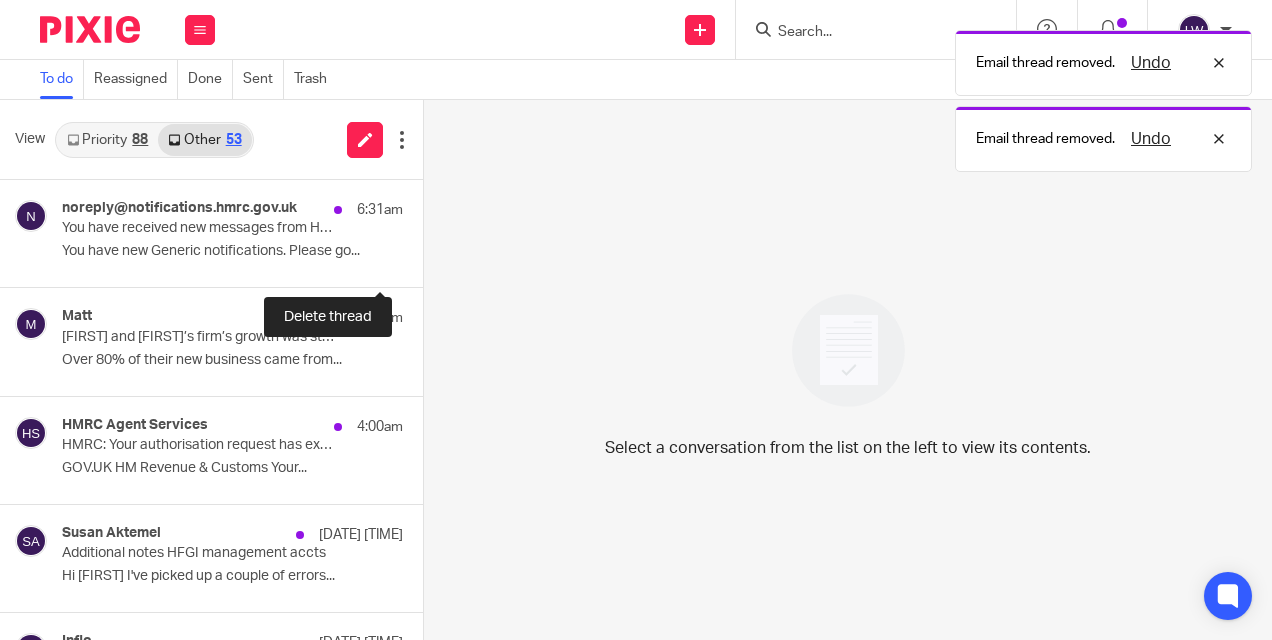 click at bounding box center [431, 260] 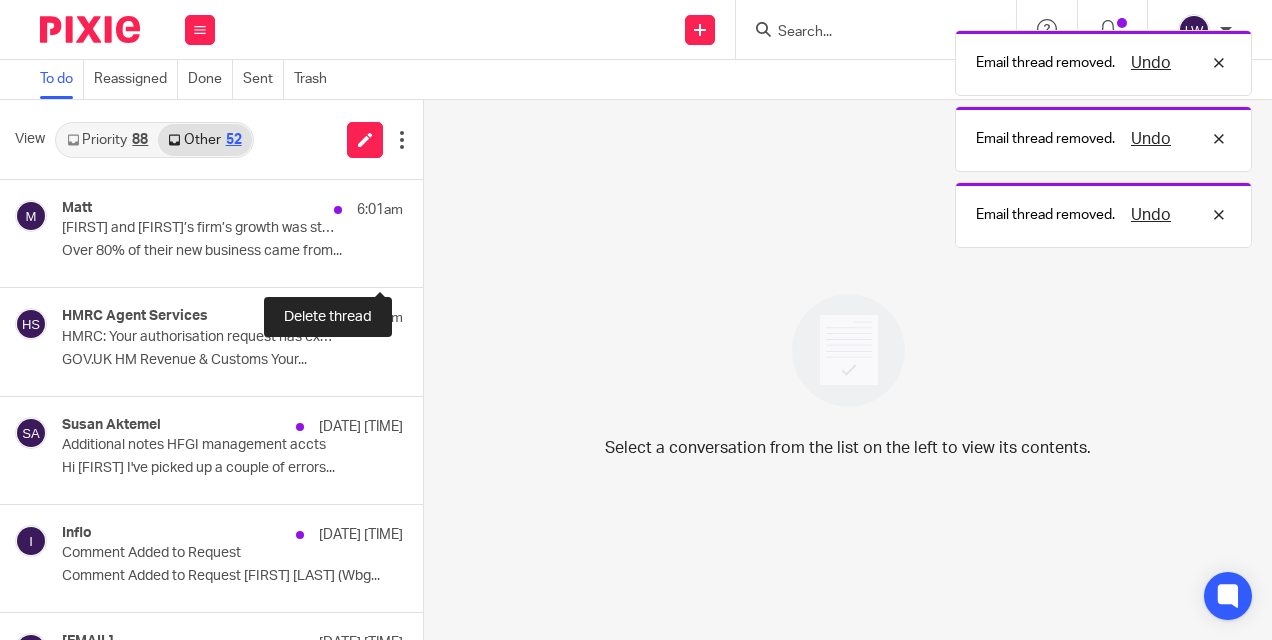 click at bounding box center (431, 260) 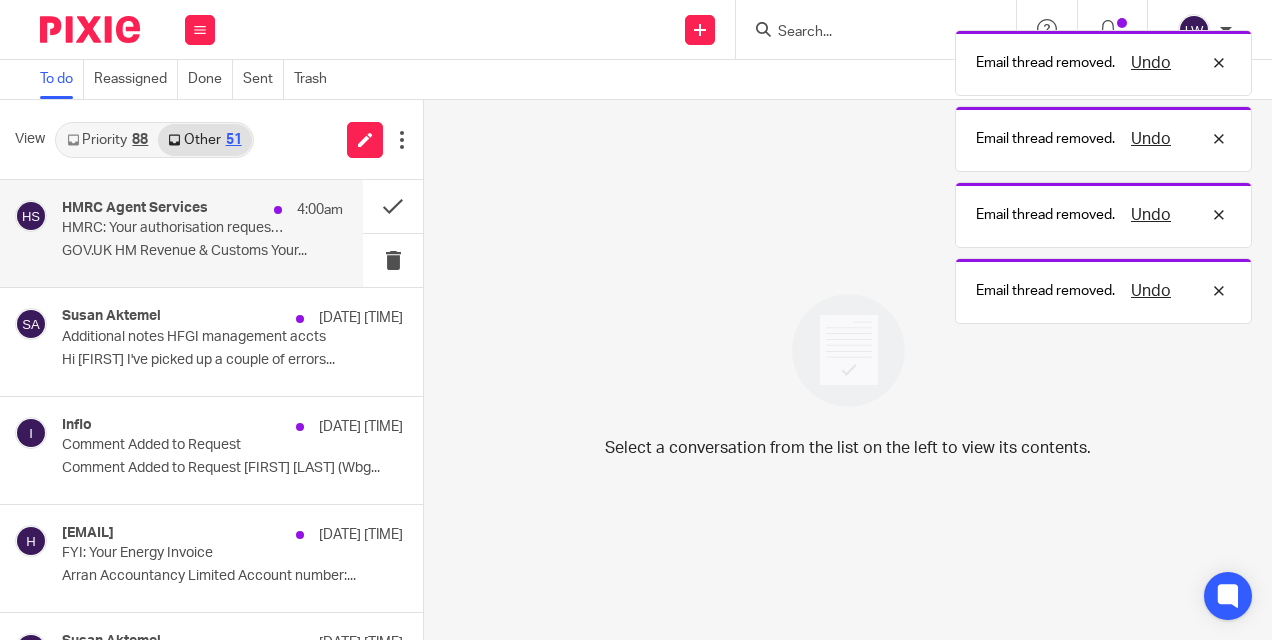 click on "HMRC Agent Services
4:00am   HMRC: Your authorisation request has expired   GOV.UK  HM Revenue & Customs  Your..." at bounding box center [202, 233] 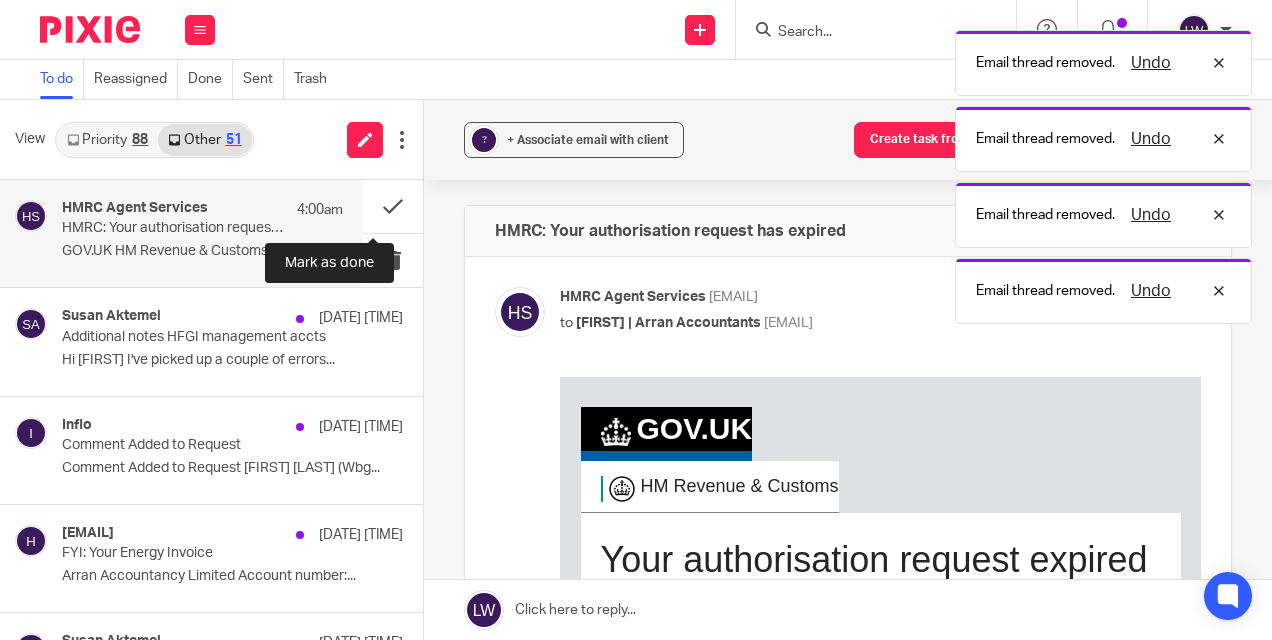 scroll, scrollTop: 0, scrollLeft: 0, axis: both 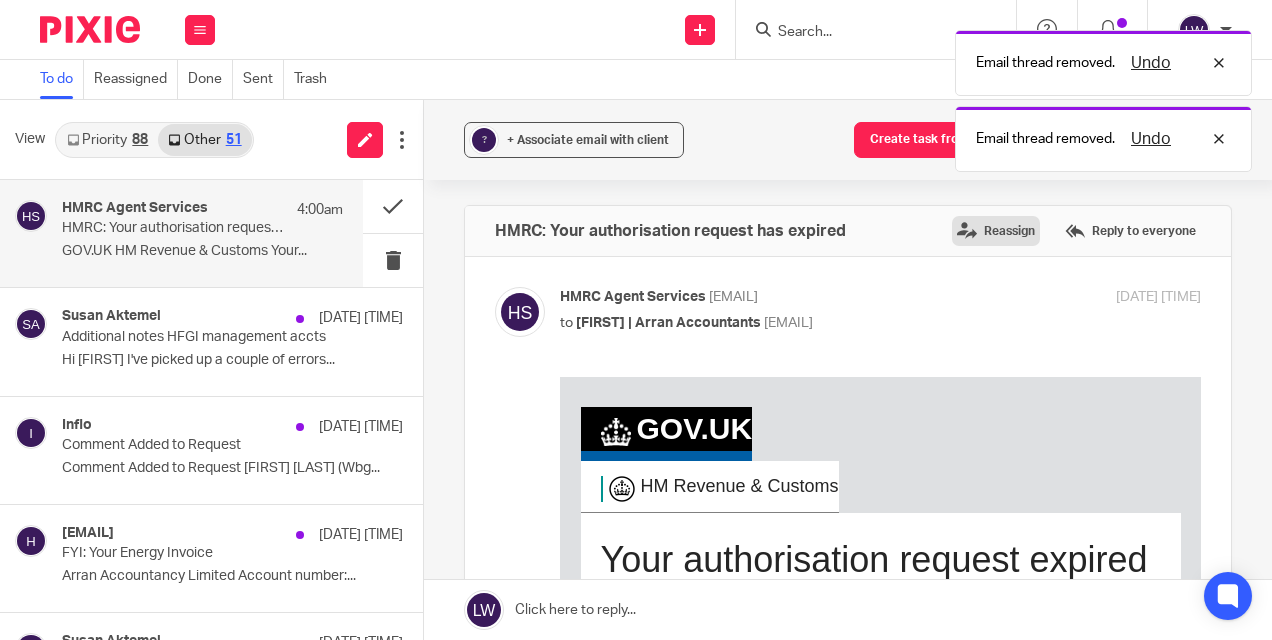 click on "Reassign" at bounding box center (996, 231) 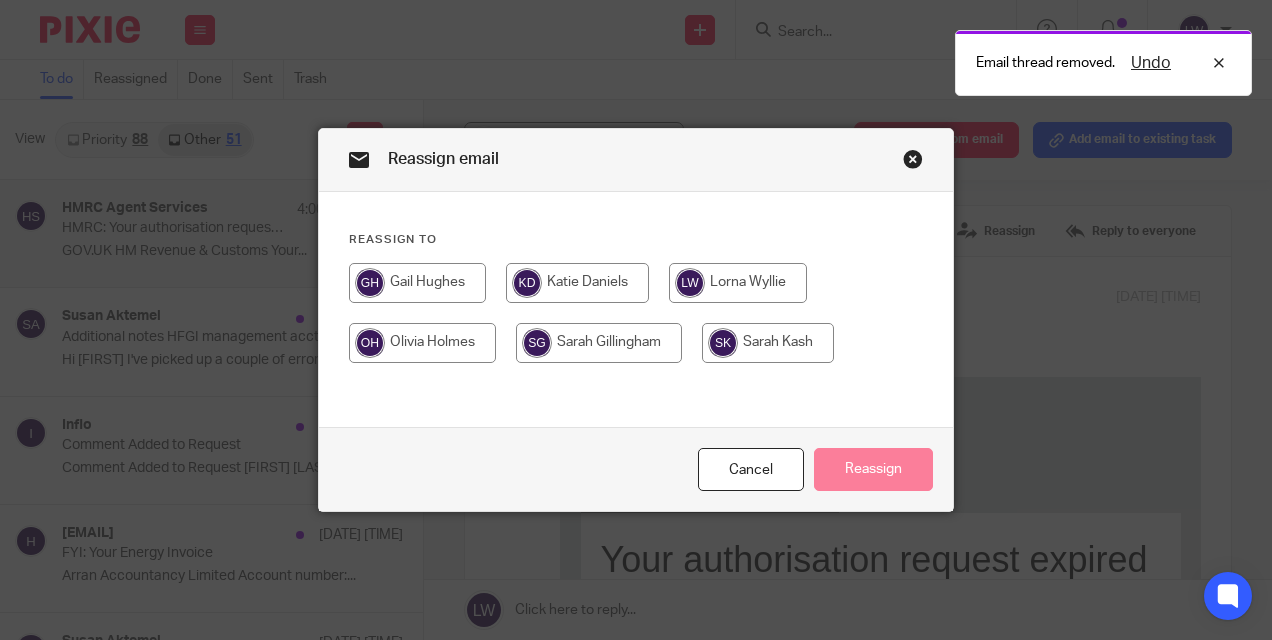 click at bounding box center (422, 343) 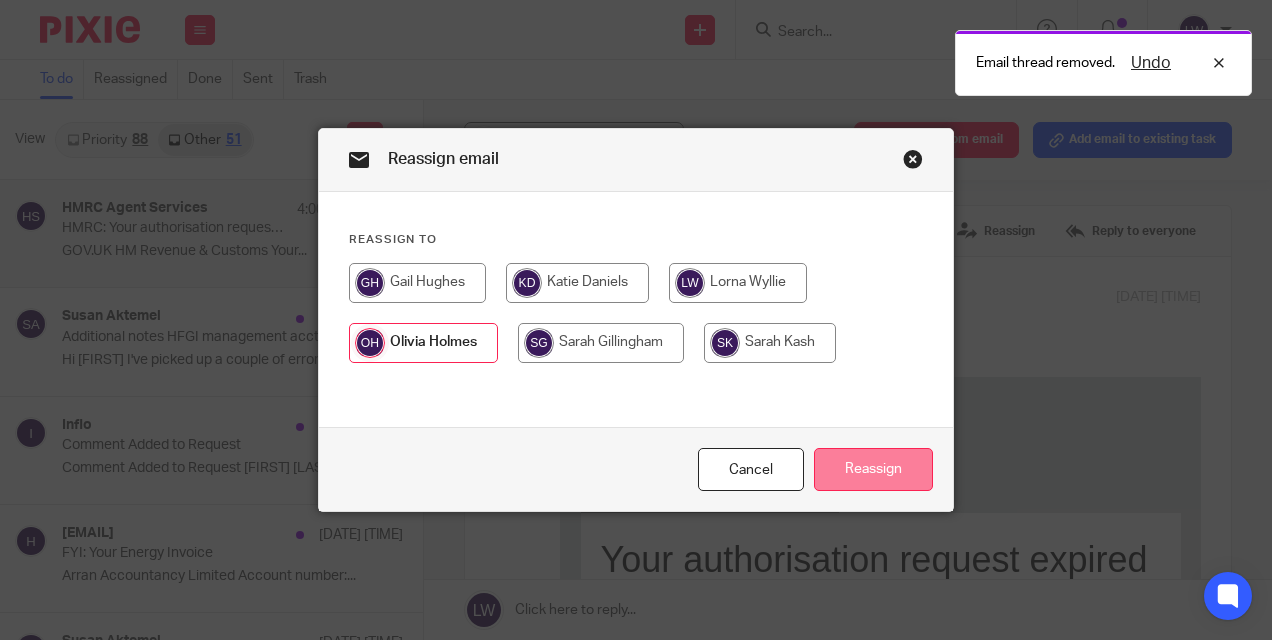 click on "Reassign" at bounding box center [873, 469] 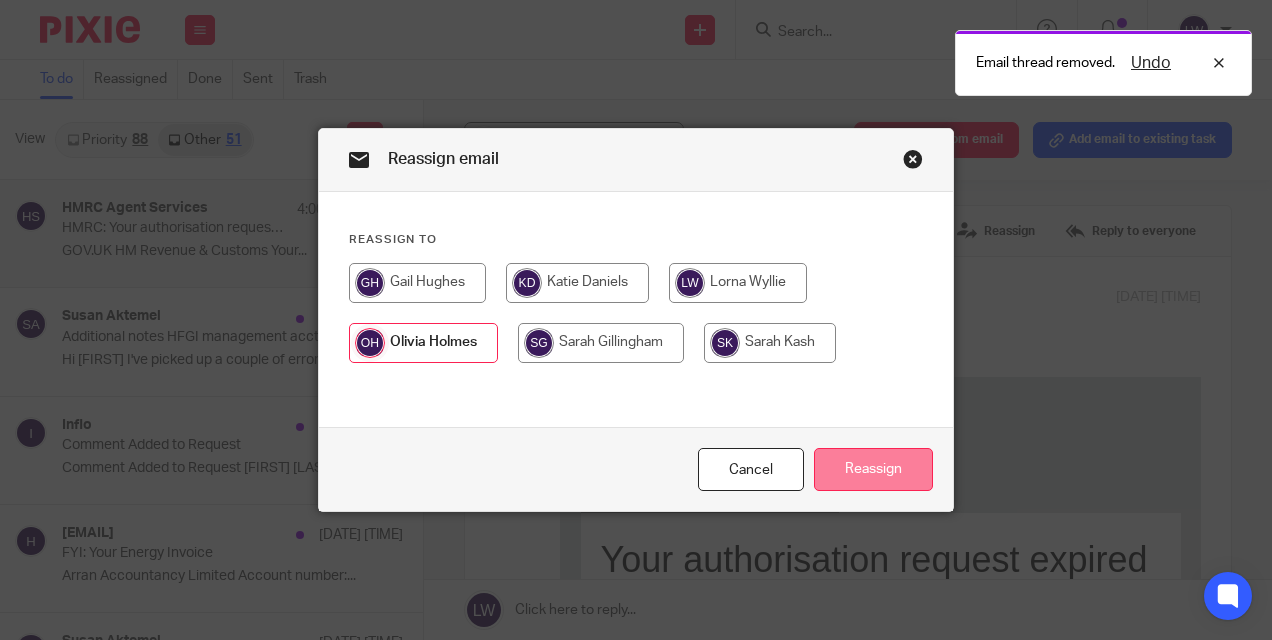radio on "false" 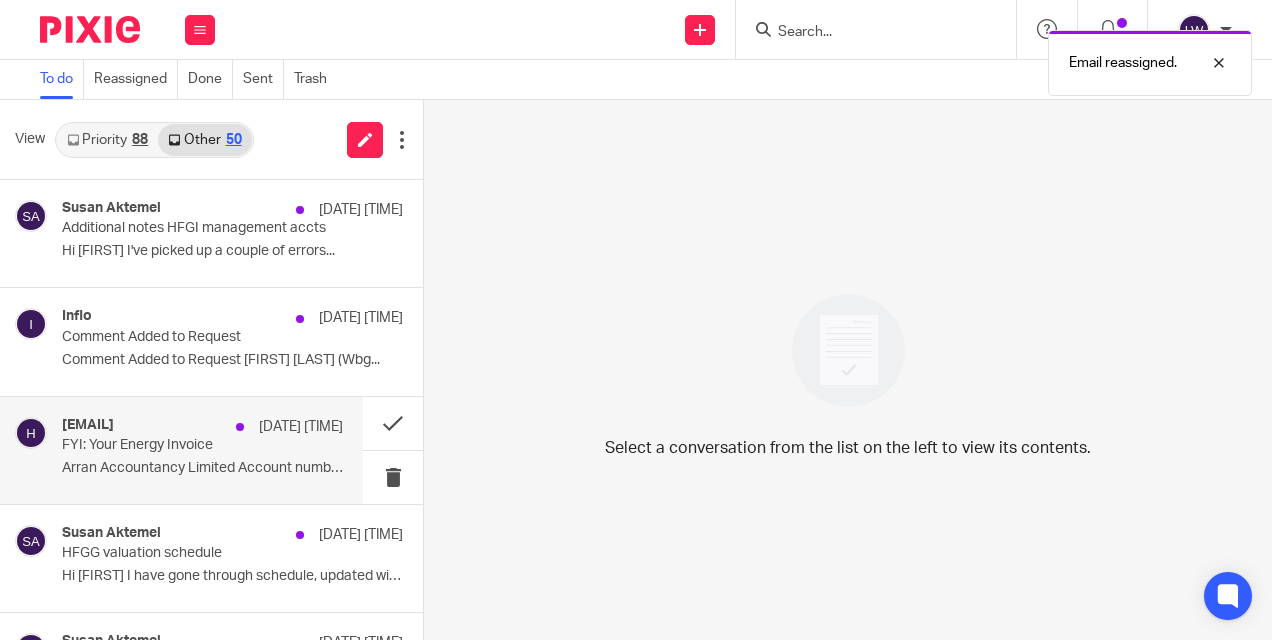 click on "Arran Accountancy Limited  Account number:..." at bounding box center [202, 468] 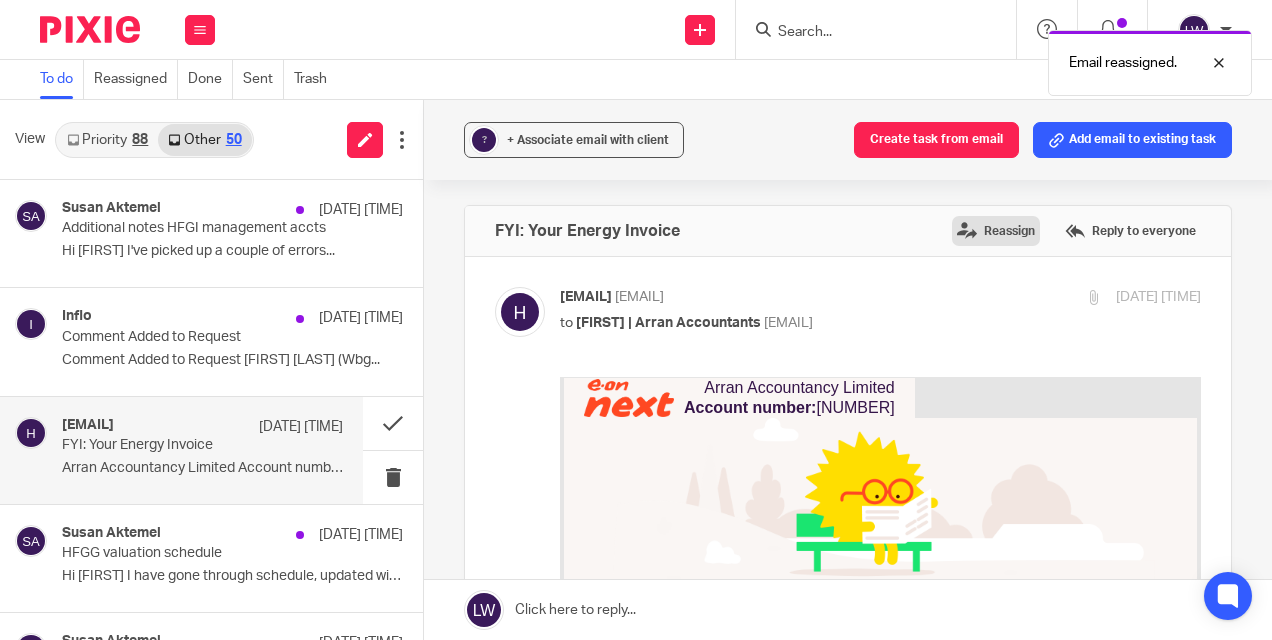 scroll, scrollTop: 0, scrollLeft: 0, axis: both 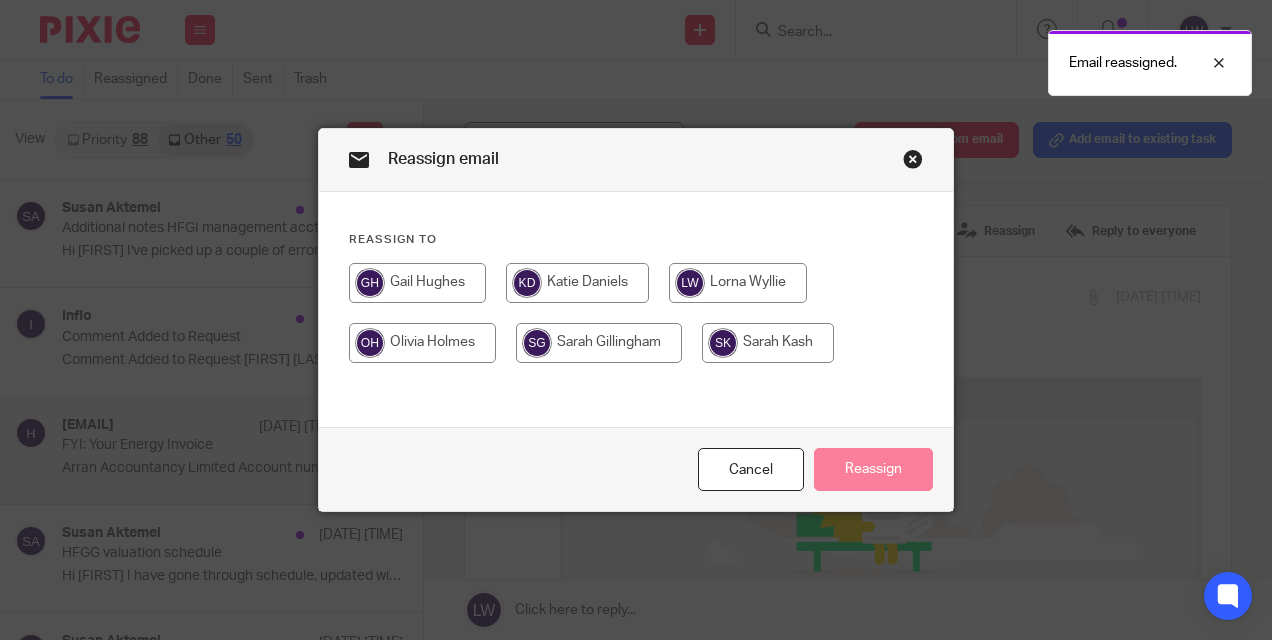 click at bounding box center [599, 343] 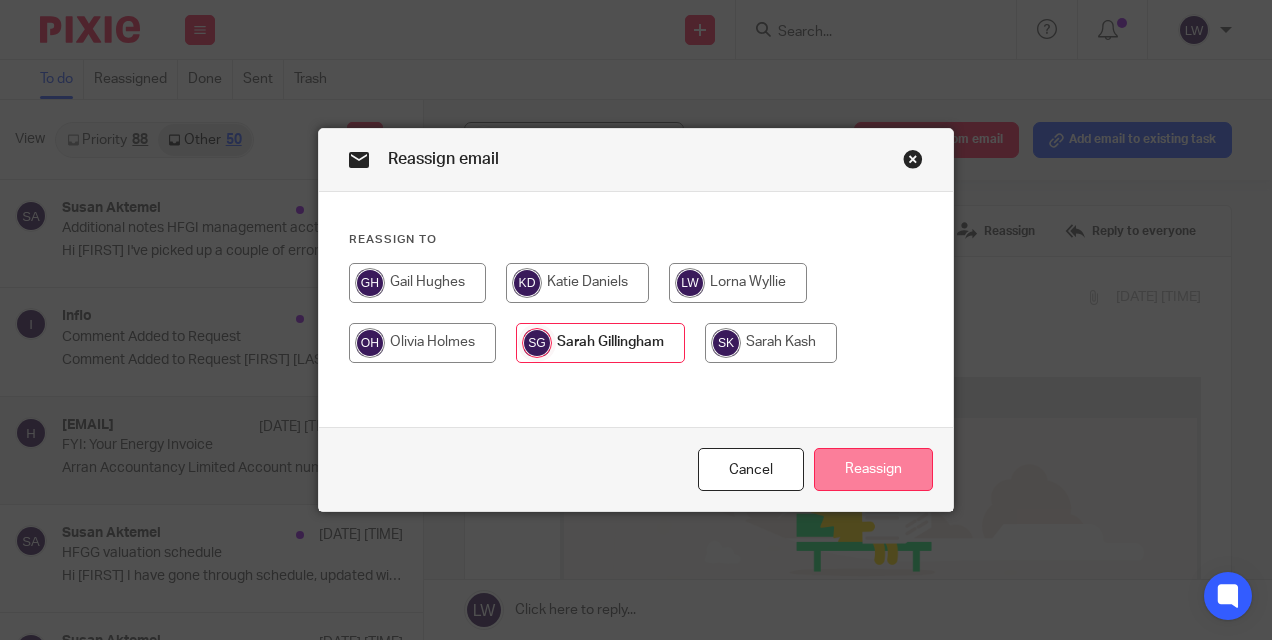 click on "Reassign" at bounding box center (873, 469) 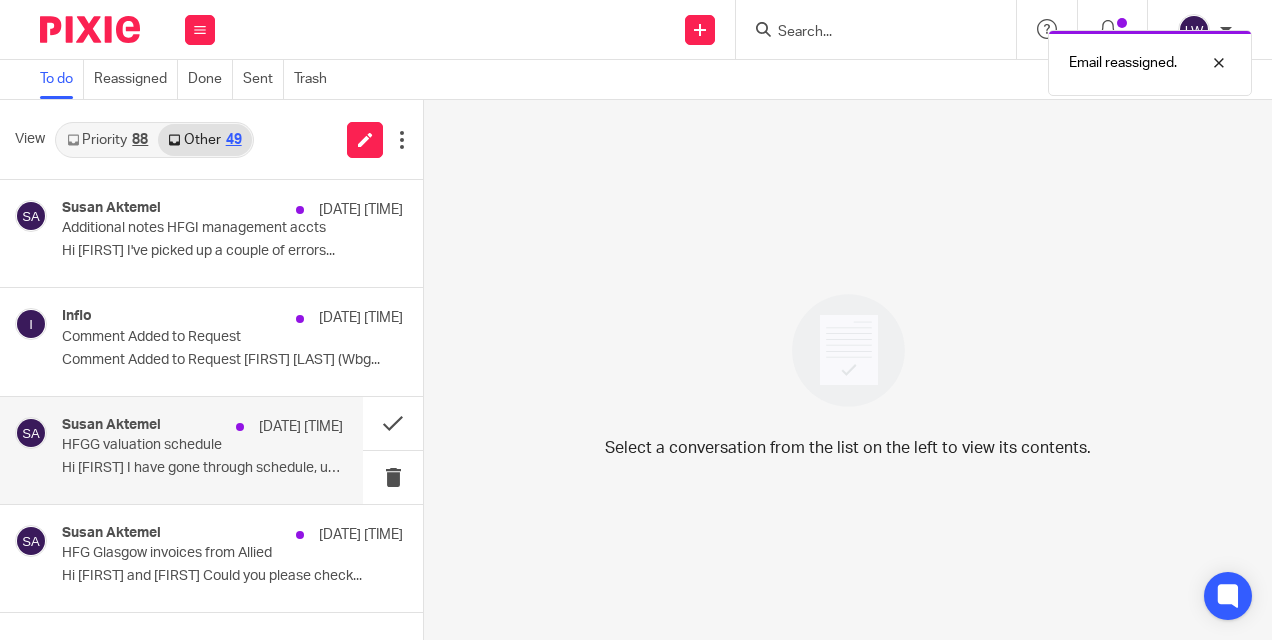 click on "HFGG valuation schedule" at bounding box center [174, 445] 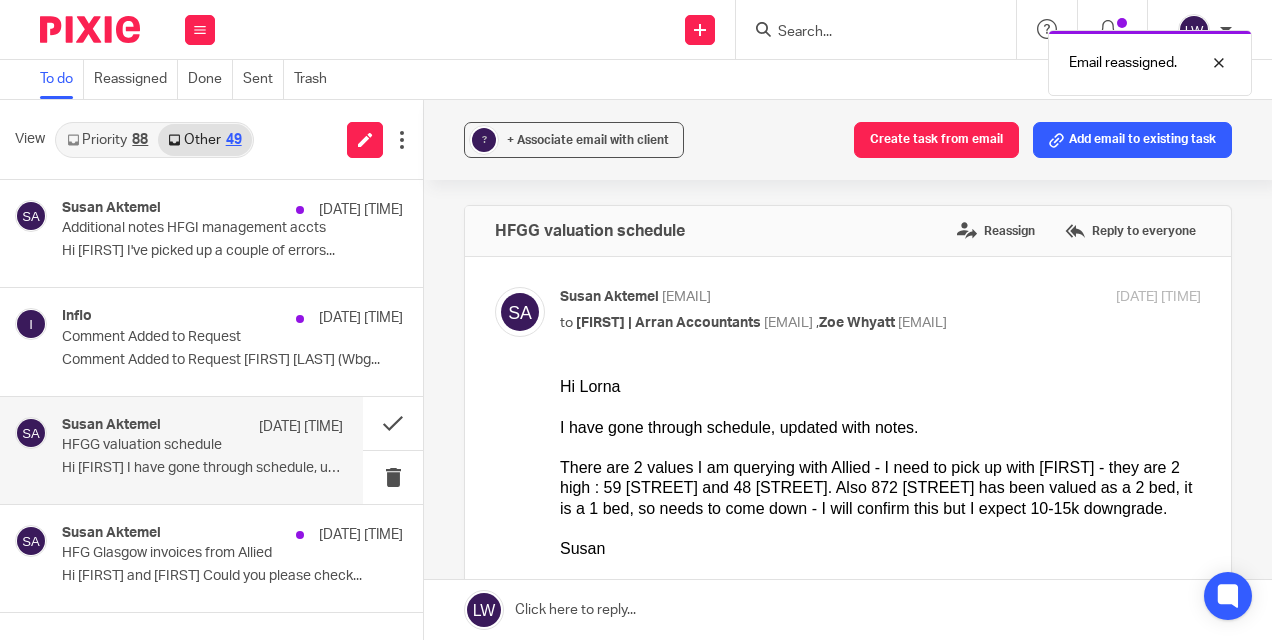 scroll, scrollTop: 0, scrollLeft: 0, axis: both 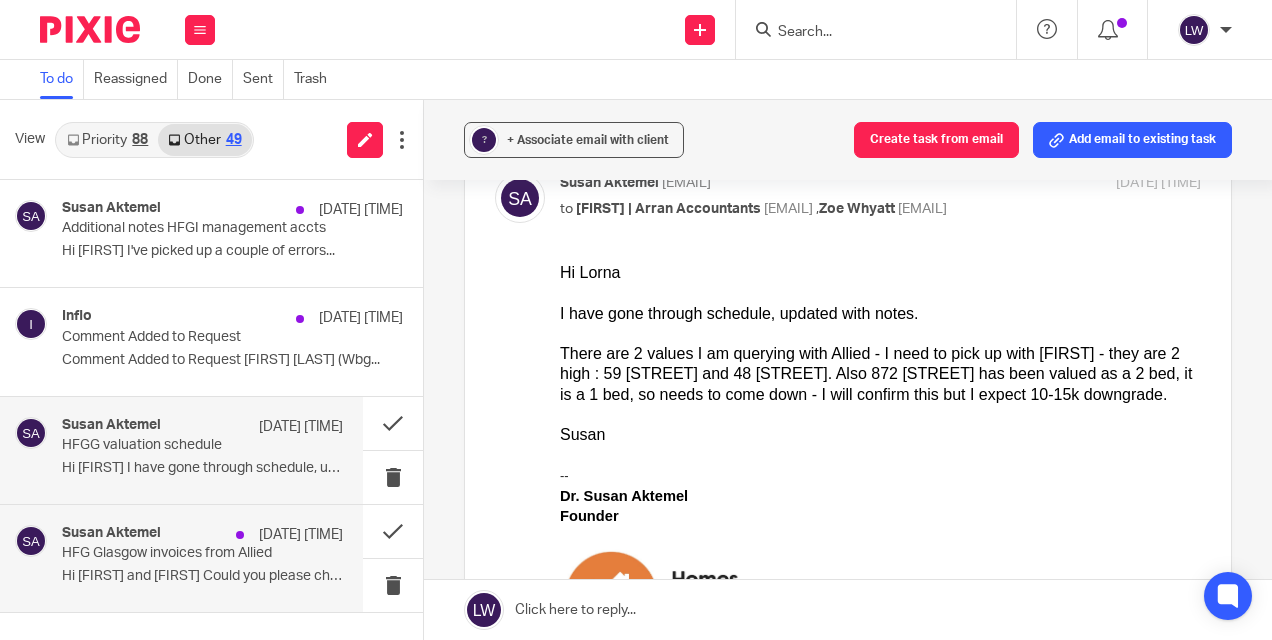 click on "Hi [FIRST] and [FIRST]     Could you please check..." at bounding box center (202, 576) 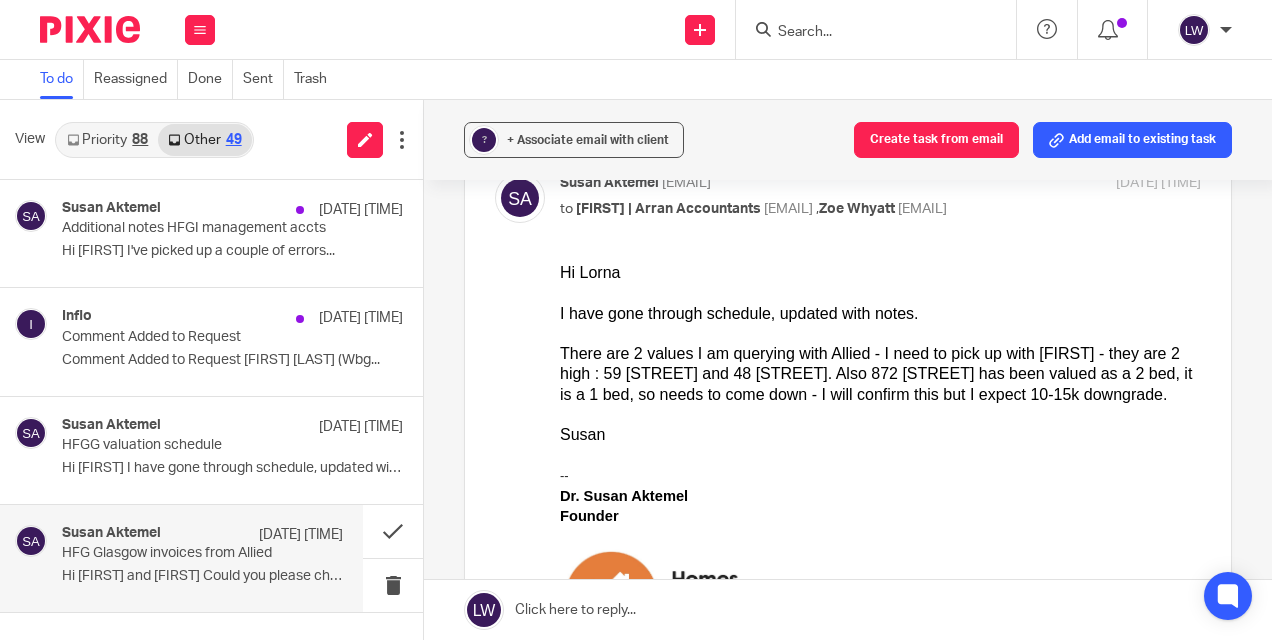 scroll, scrollTop: 0, scrollLeft: 0, axis: both 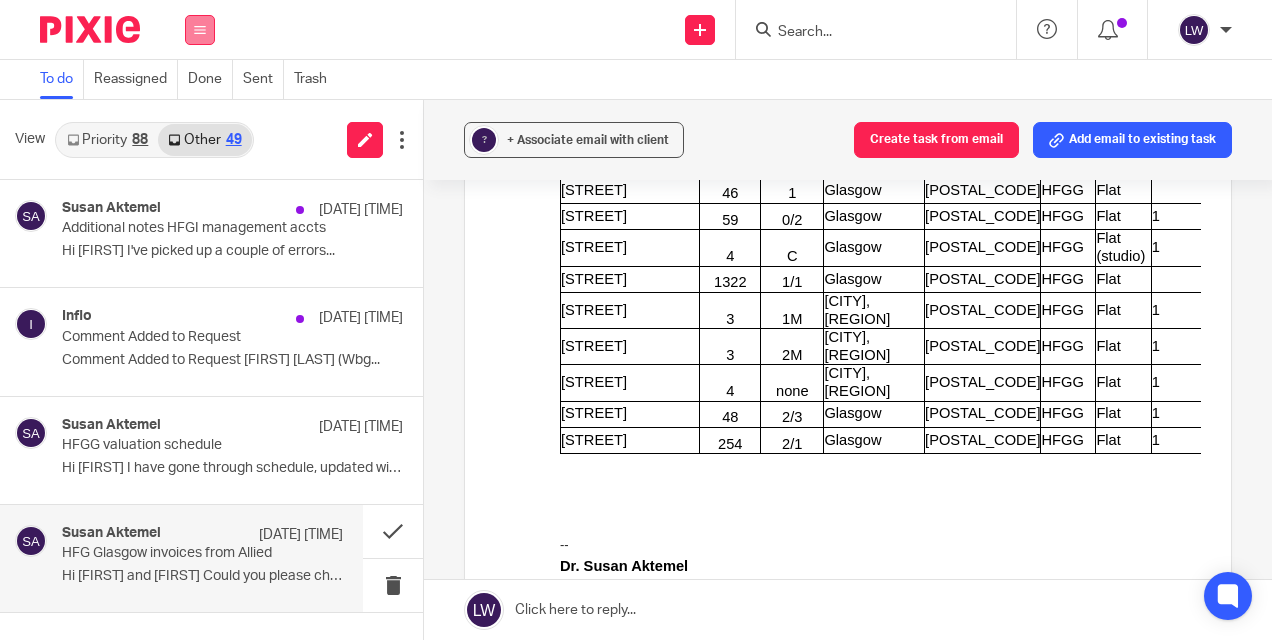 click at bounding box center [200, 30] 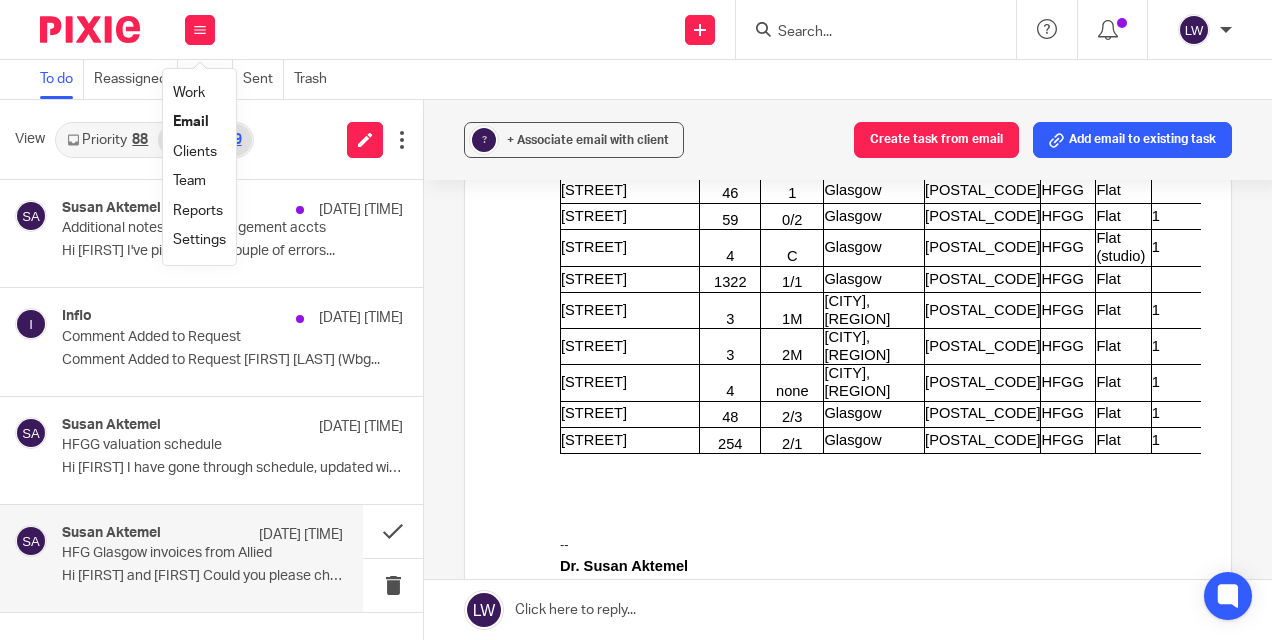 click on "Email" at bounding box center [191, 122] 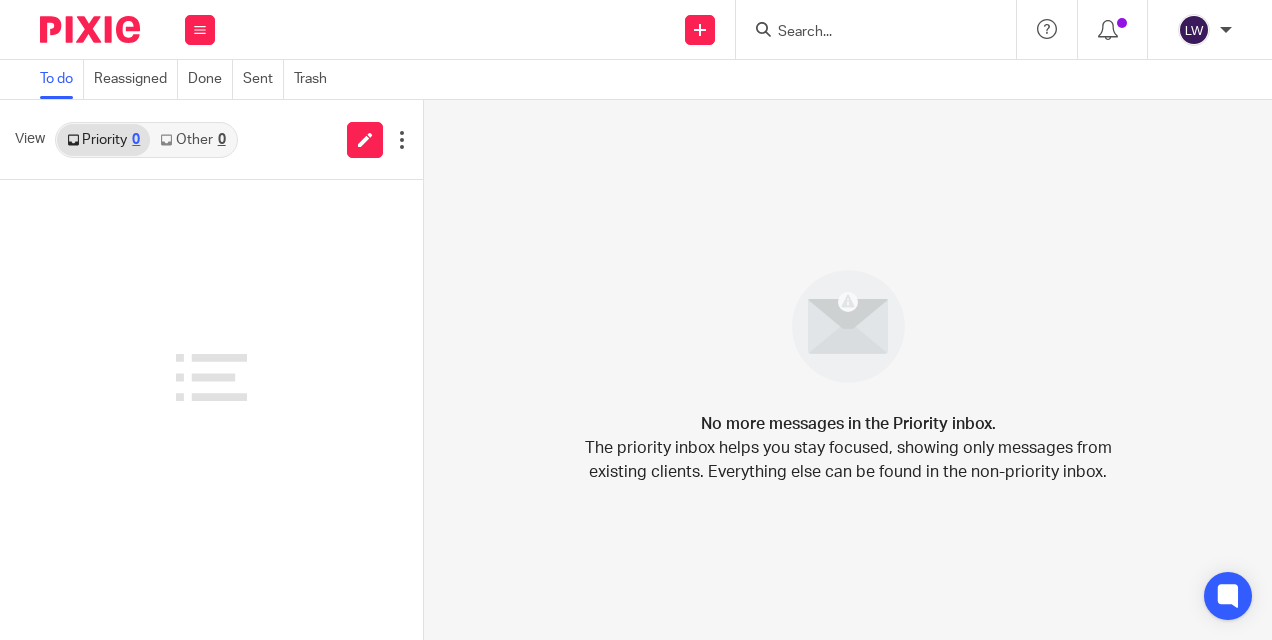 scroll, scrollTop: 0, scrollLeft: 0, axis: both 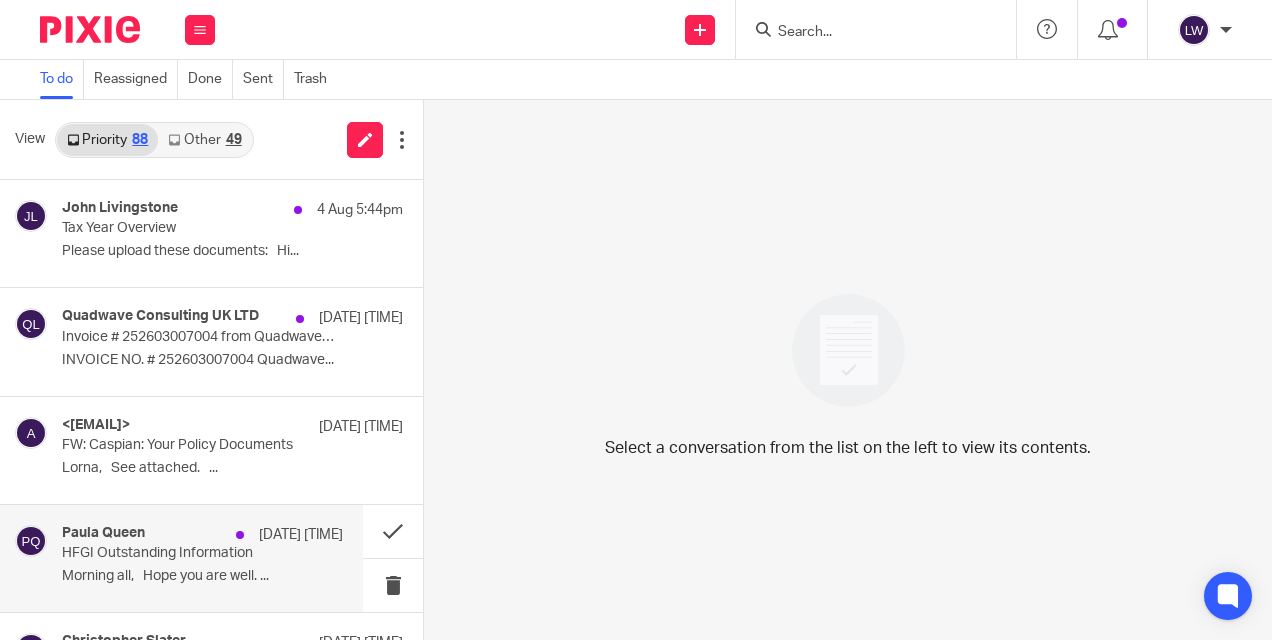 click on "Paula Queen
[DATE] [TIME]   HFGI Outstanding Information   Morning all,      Hope you are well.  ..." at bounding box center (181, 558) 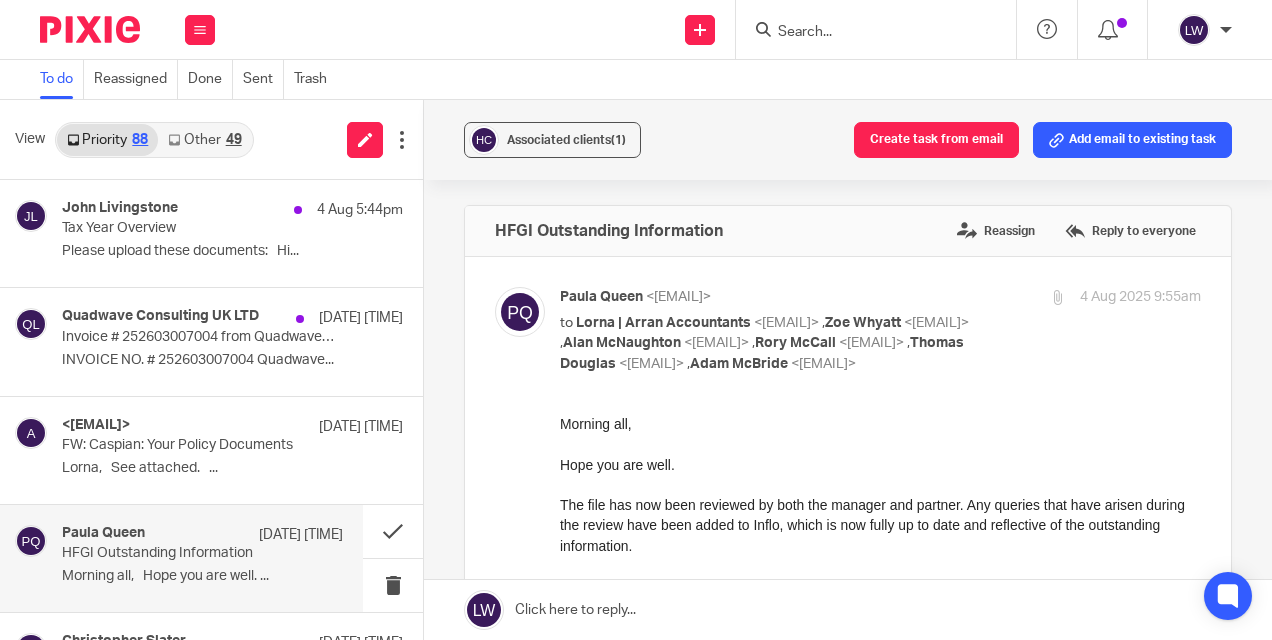 scroll, scrollTop: 0, scrollLeft: 0, axis: both 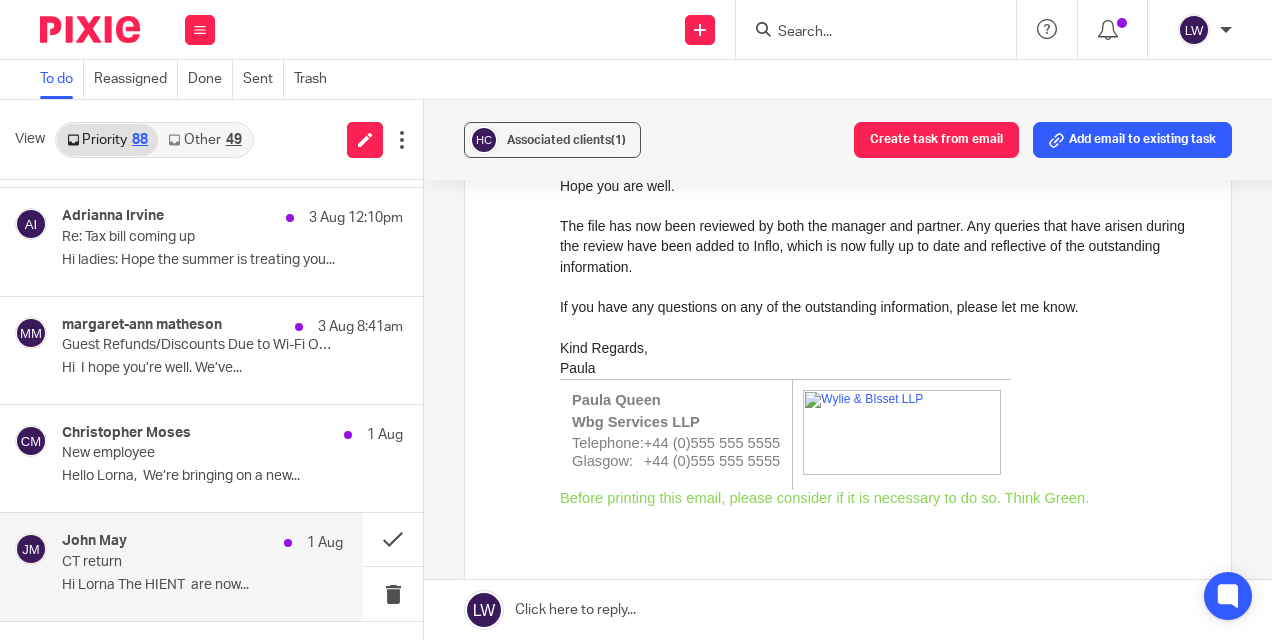 click on "John May
[DATE] [TIME] CT return   Hi Lorna      The HIENT  are now..." at bounding box center [202, 566] 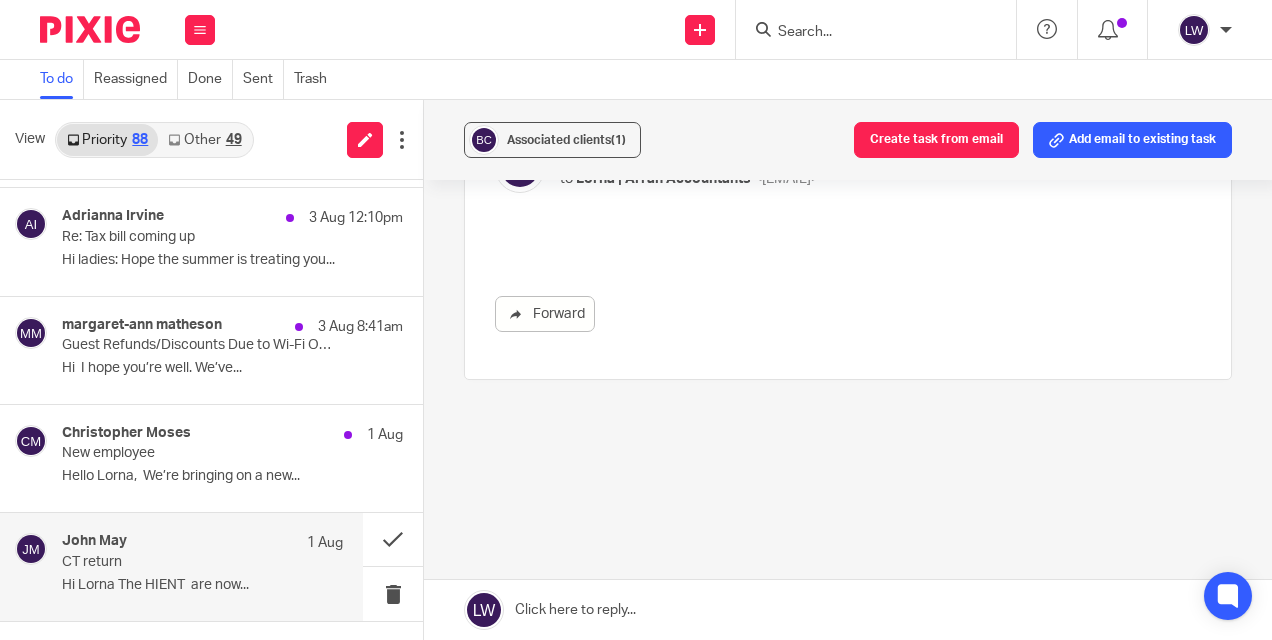 scroll, scrollTop: 0, scrollLeft: 0, axis: both 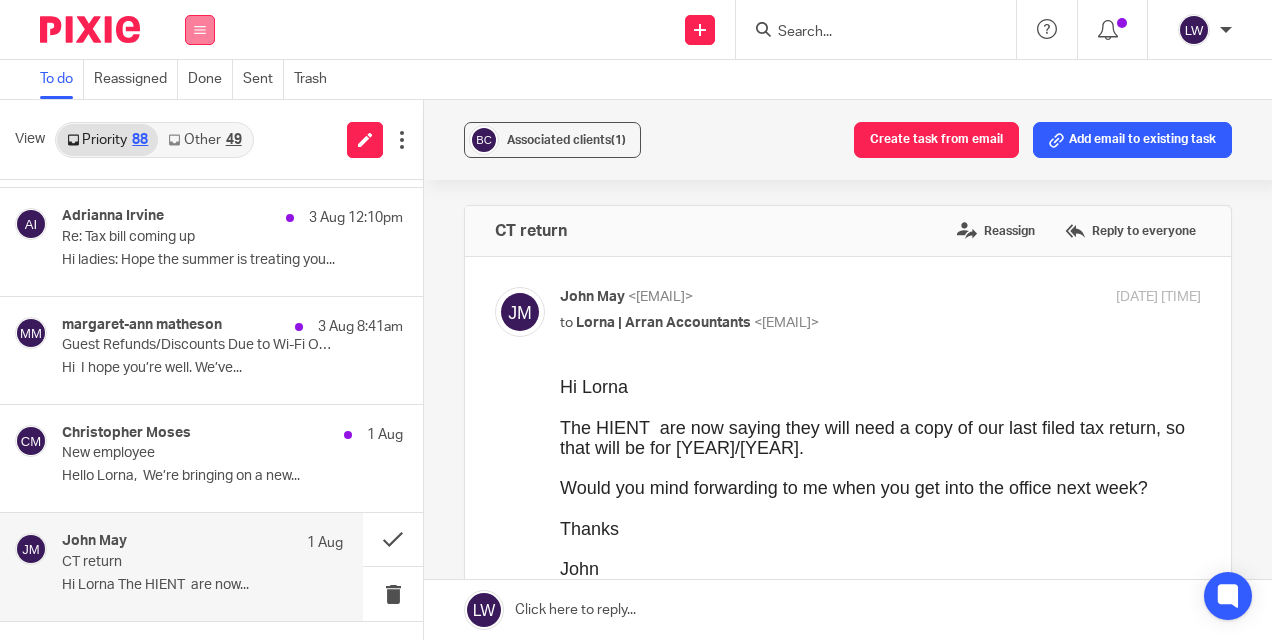 click at bounding box center (200, 30) 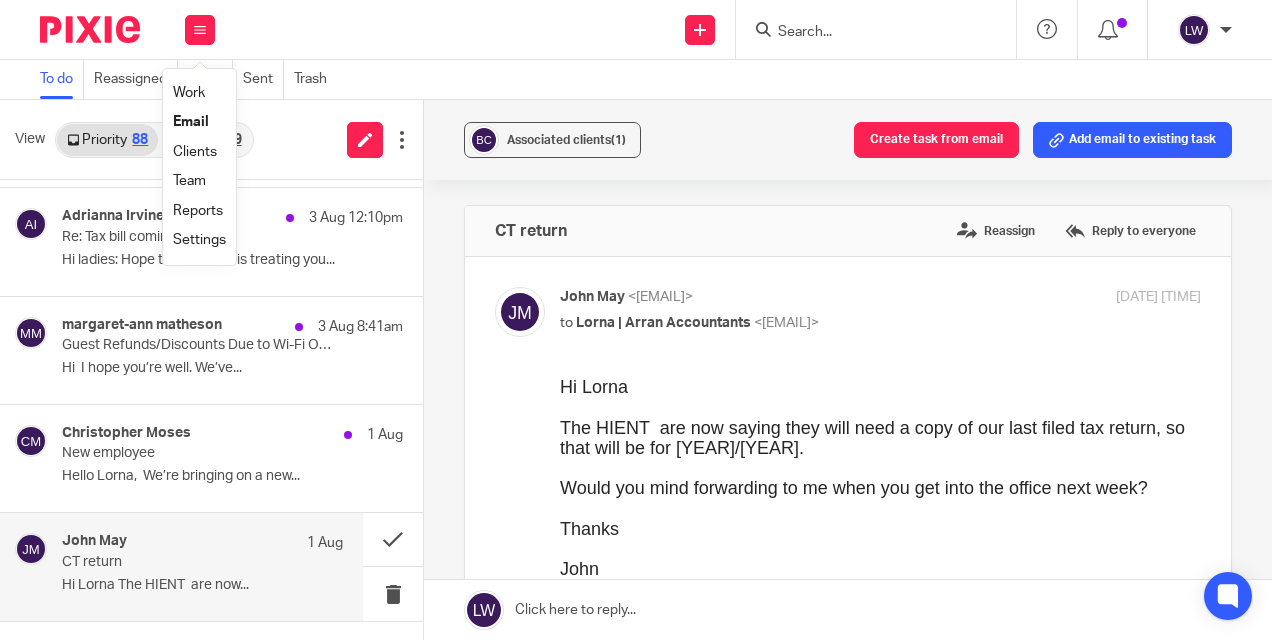 click on "Email" at bounding box center [199, 122] 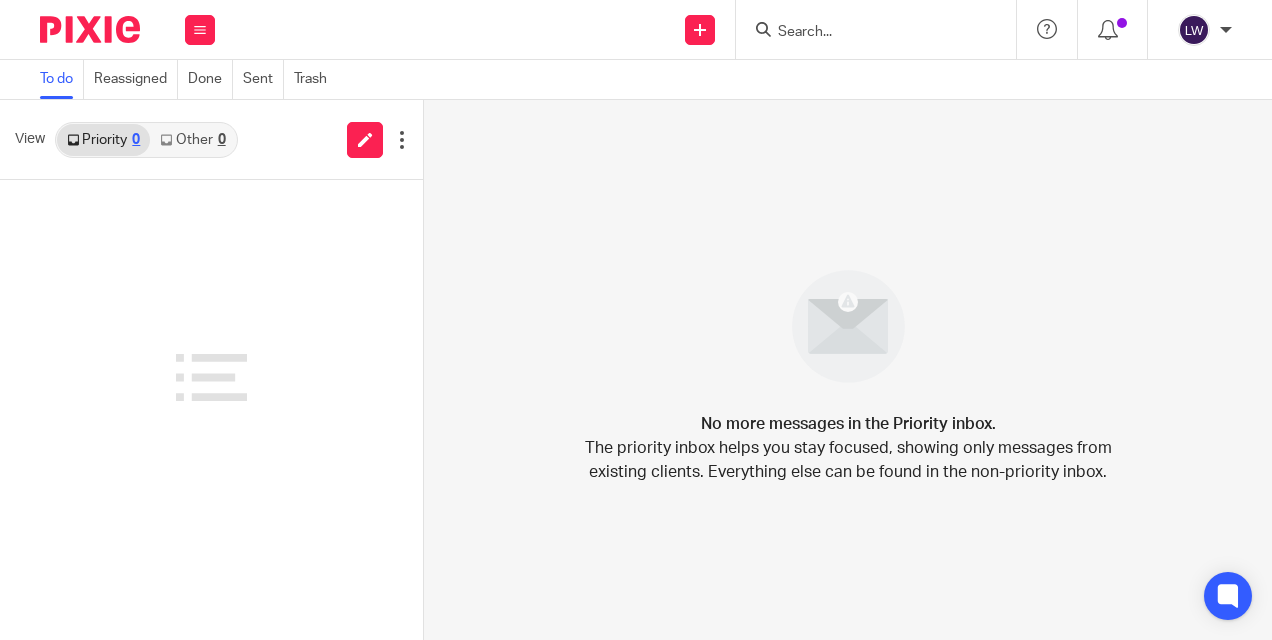 scroll, scrollTop: 0, scrollLeft: 0, axis: both 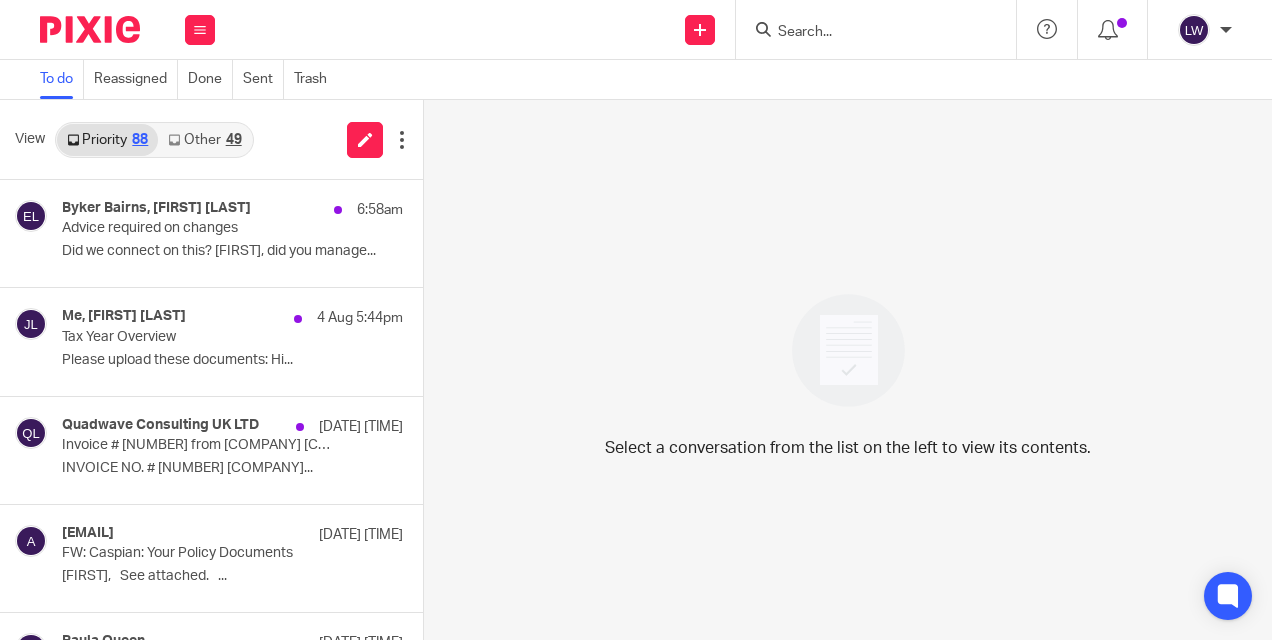 click on "Other
49" at bounding box center [204, 140] 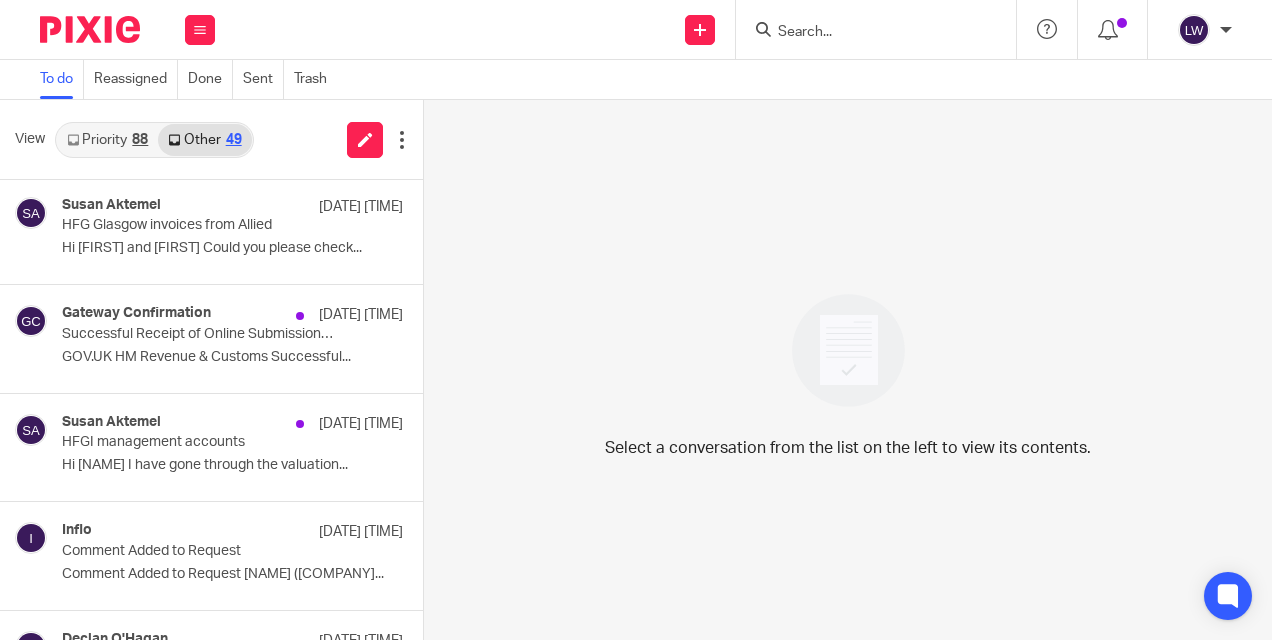scroll, scrollTop: 360, scrollLeft: 0, axis: vertical 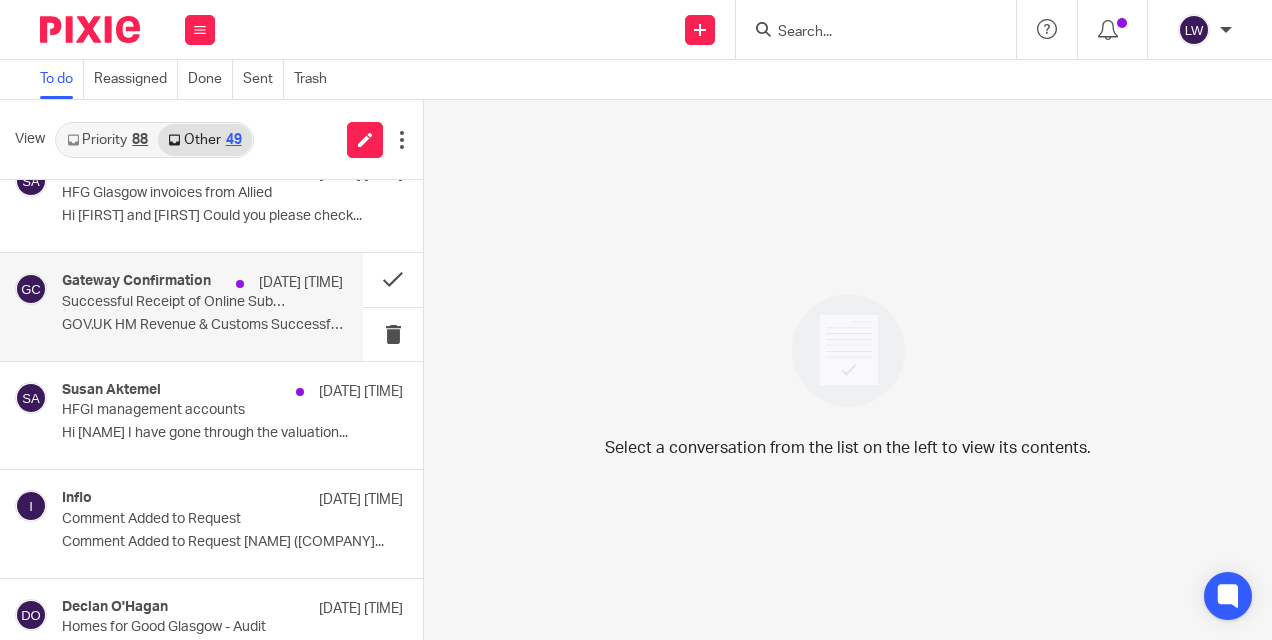 click on "GOV.UK  HM Revenue & Customs  Successful..." at bounding box center [202, 325] 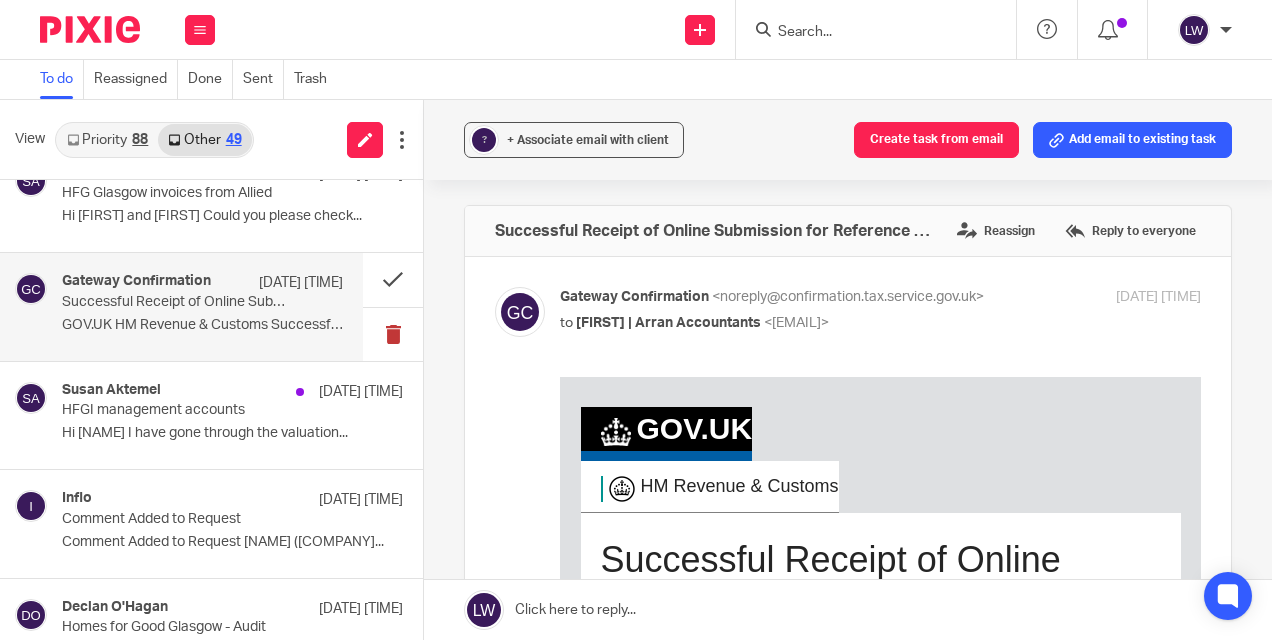 scroll, scrollTop: 0, scrollLeft: 0, axis: both 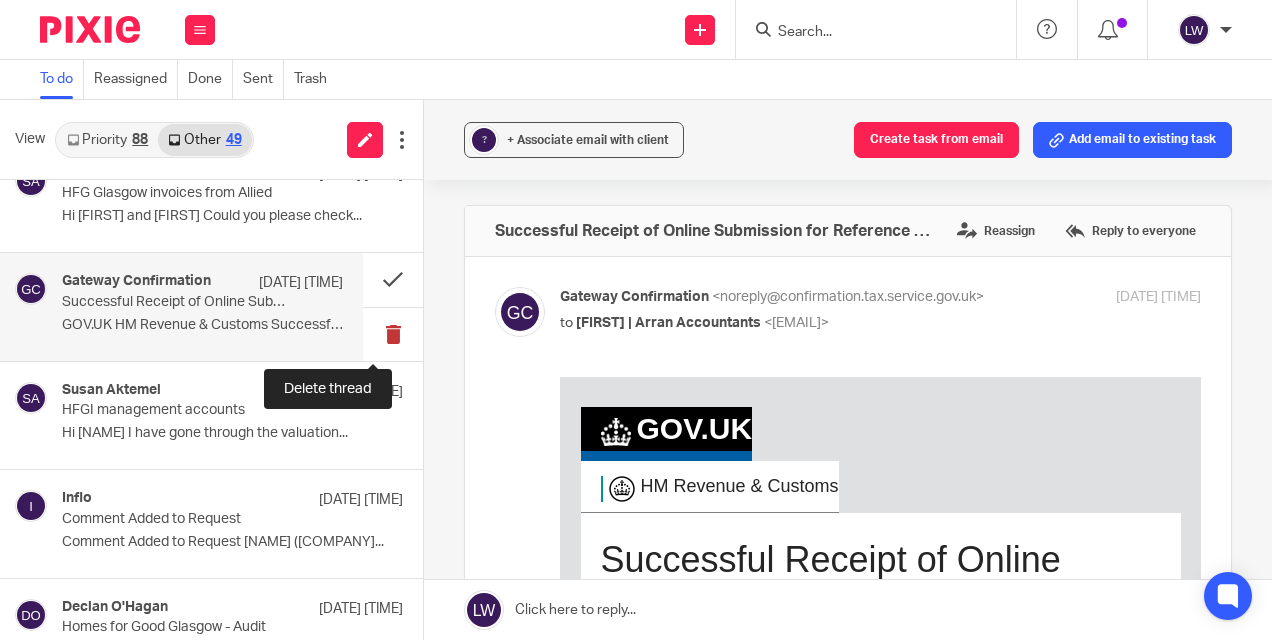 click at bounding box center (393, 334) 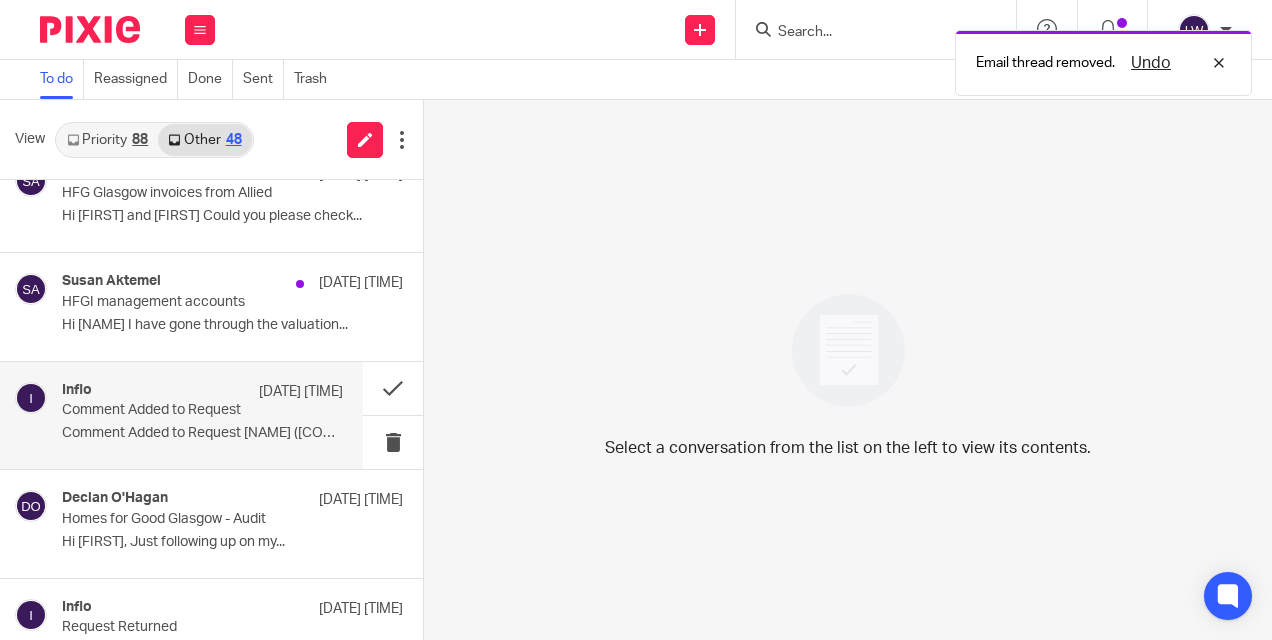 click on "Comment Added to Request [NAME] ([COMPANY]..." at bounding box center (202, 433) 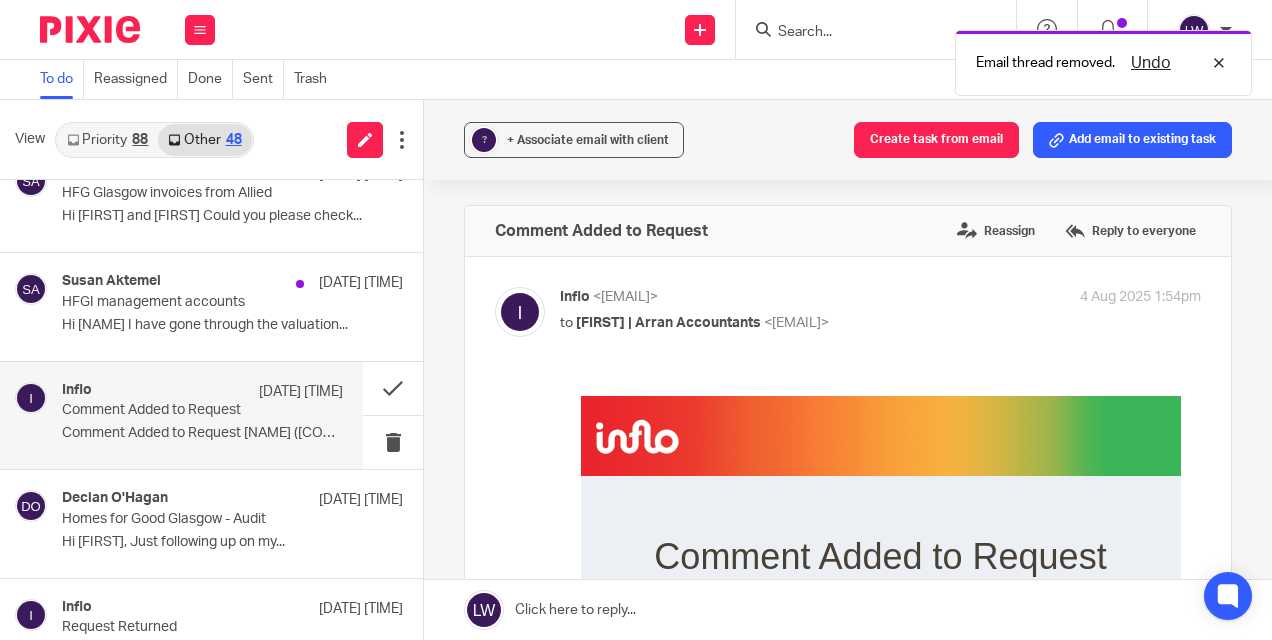 scroll, scrollTop: 0, scrollLeft: 0, axis: both 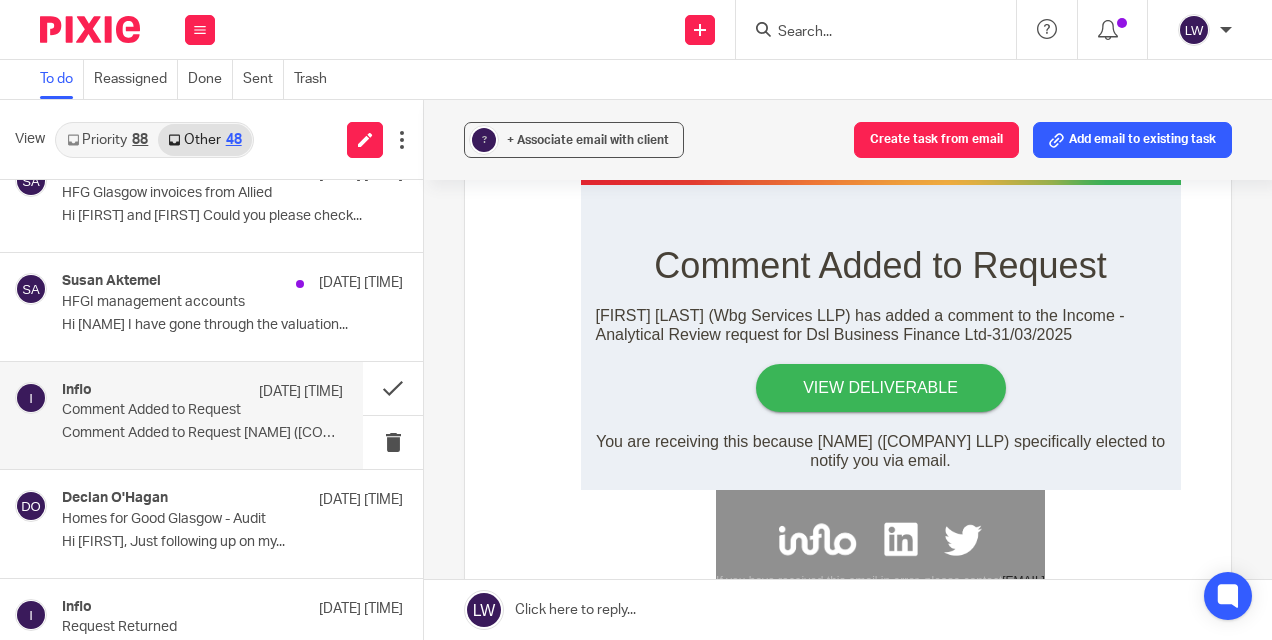 click on "View Deliverable" at bounding box center (881, 388) 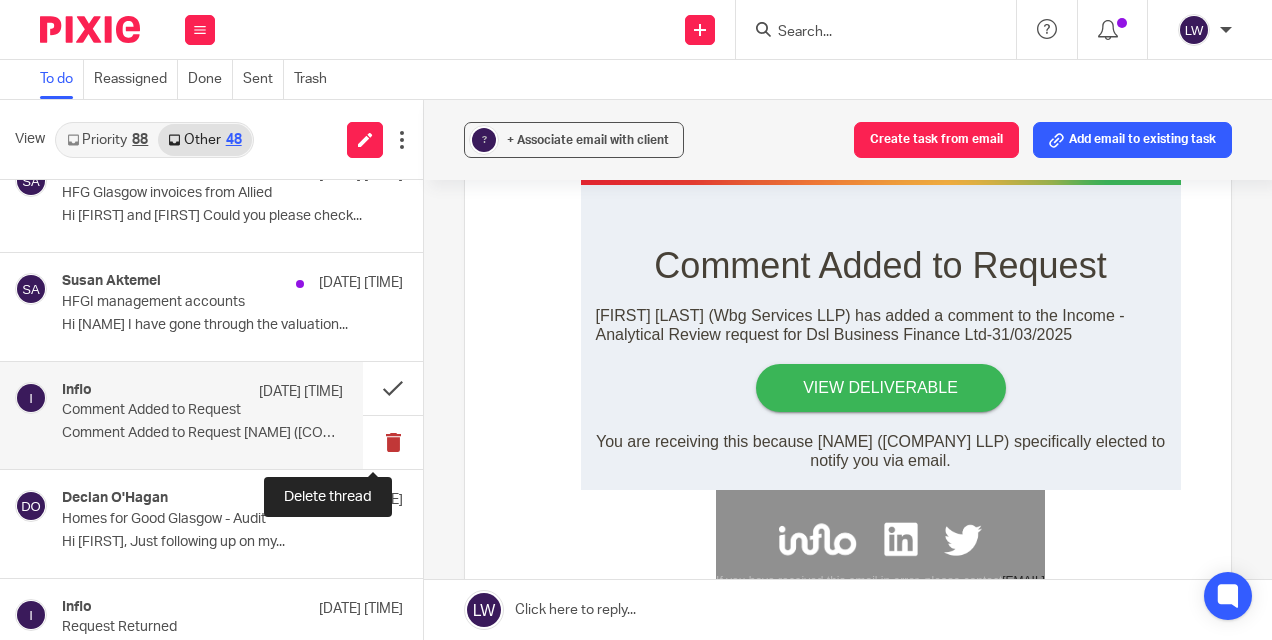 click at bounding box center [393, 442] 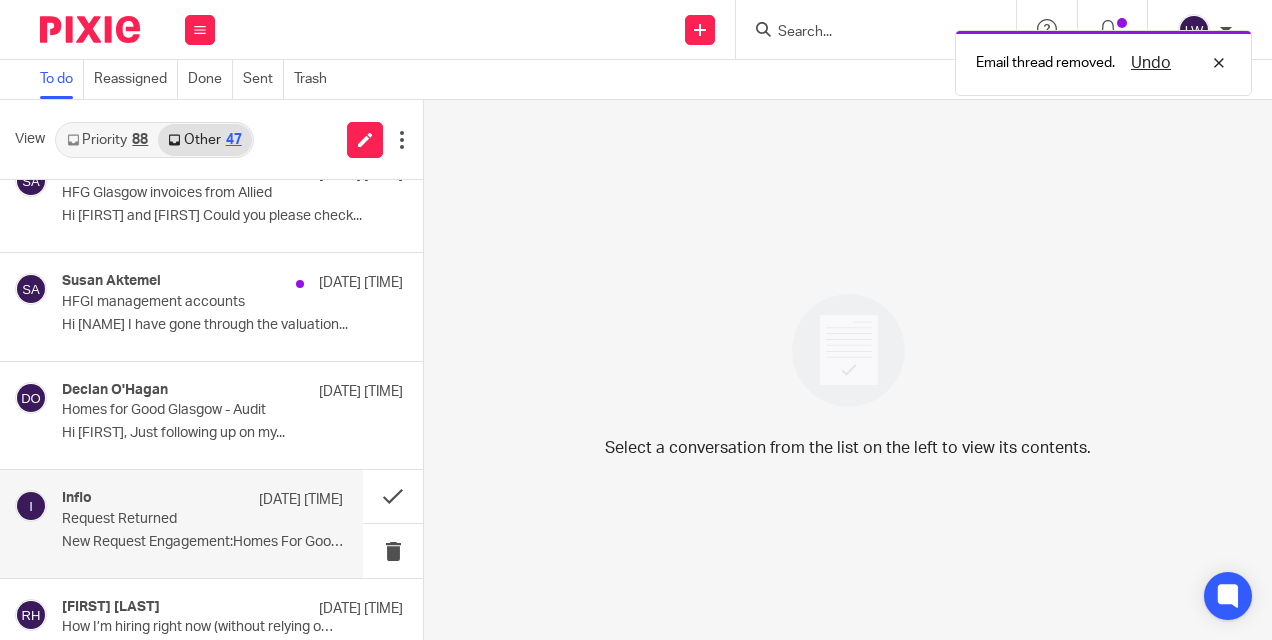 click on "New Request  Engagement:Homes For Good..." at bounding box center [202, 542] 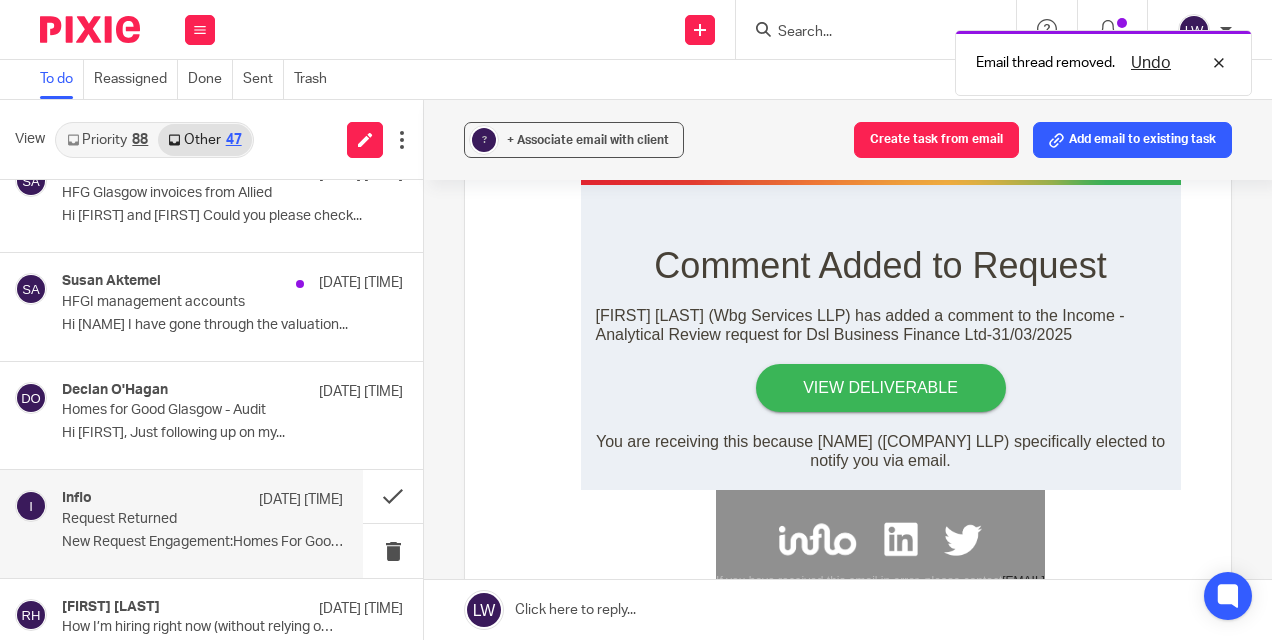 scroll, scrollTop: 0, scrollLeft: 0, axis: both 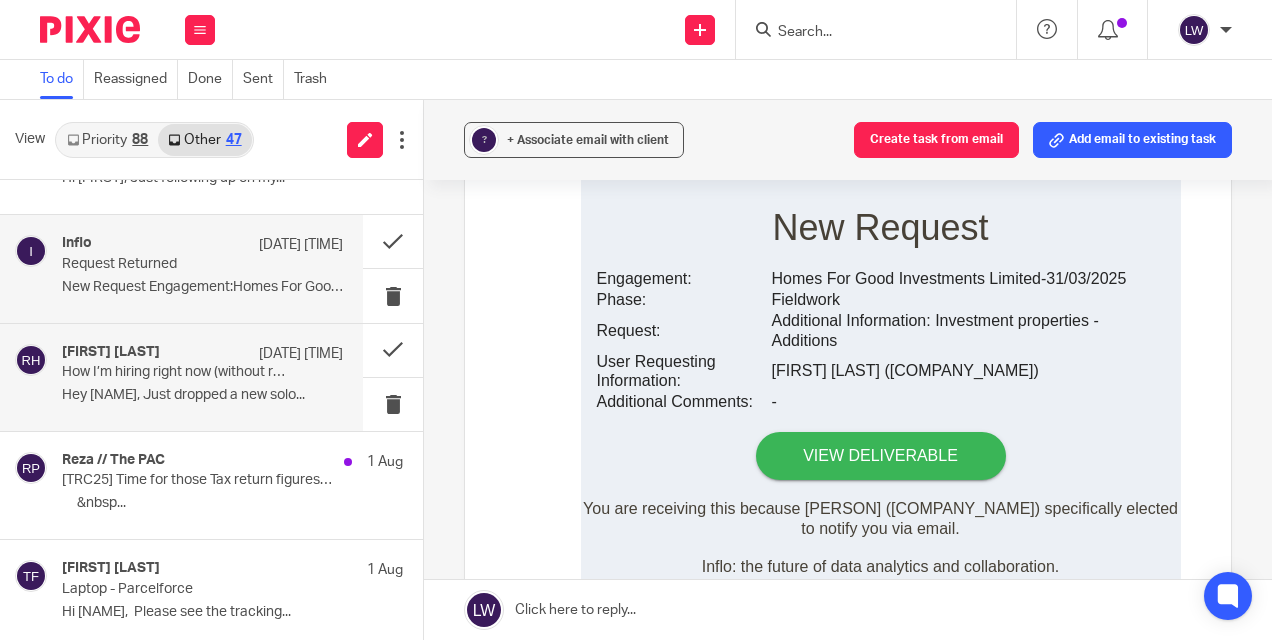click on "[FIRST] [LAST]
[DATE] [TIME]   How I’m hiring right now (without relying on agencies)   Hey [NAME],     Just dropped a new solo..." at bounding box center [202, 377] 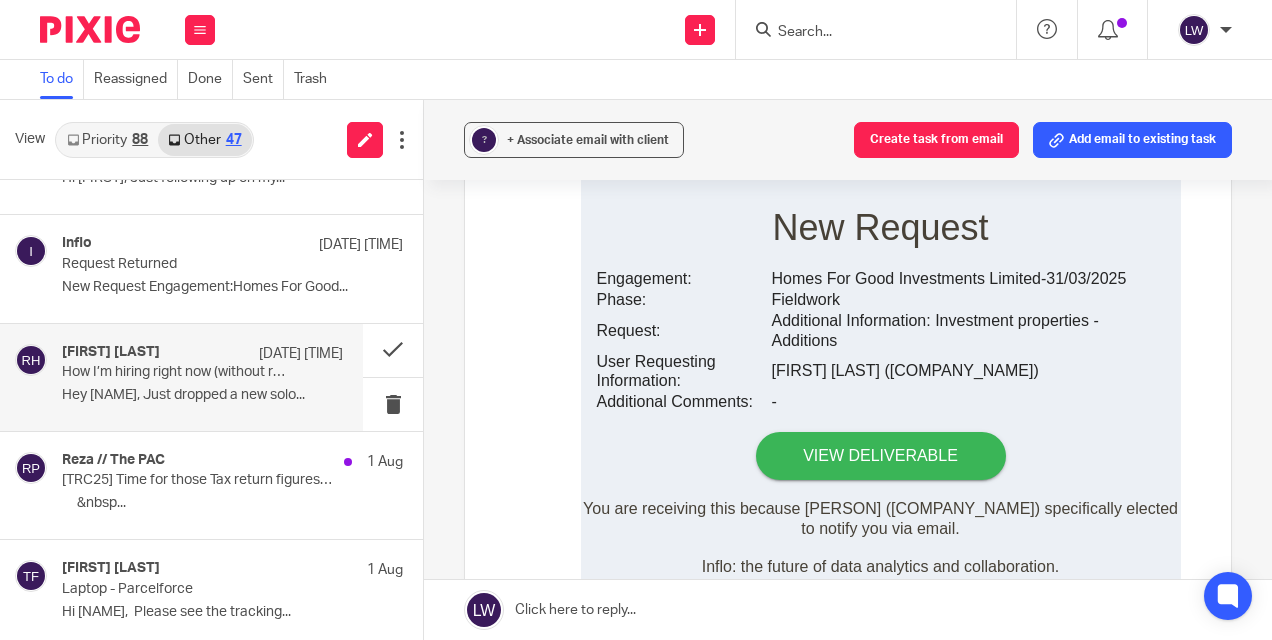 scroll, scrollTop: 0, scrollLeft: 0, axis: both 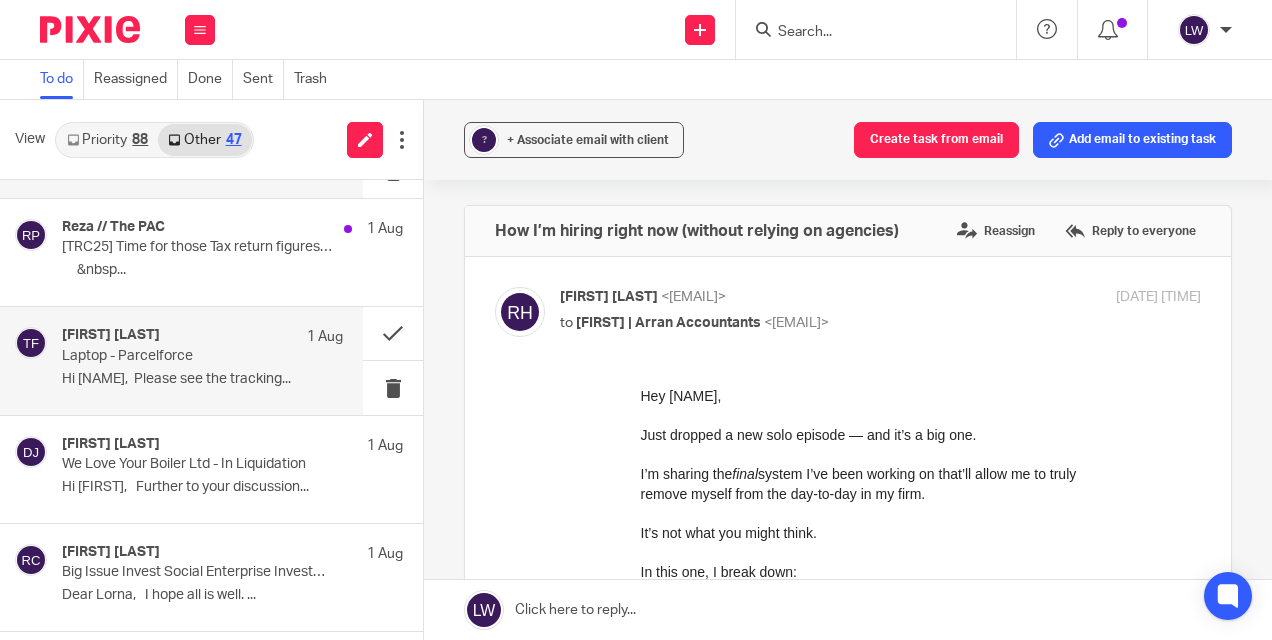 click on "Hi [NAME],  Please see the tracking..." at bounding box center [202, 379] 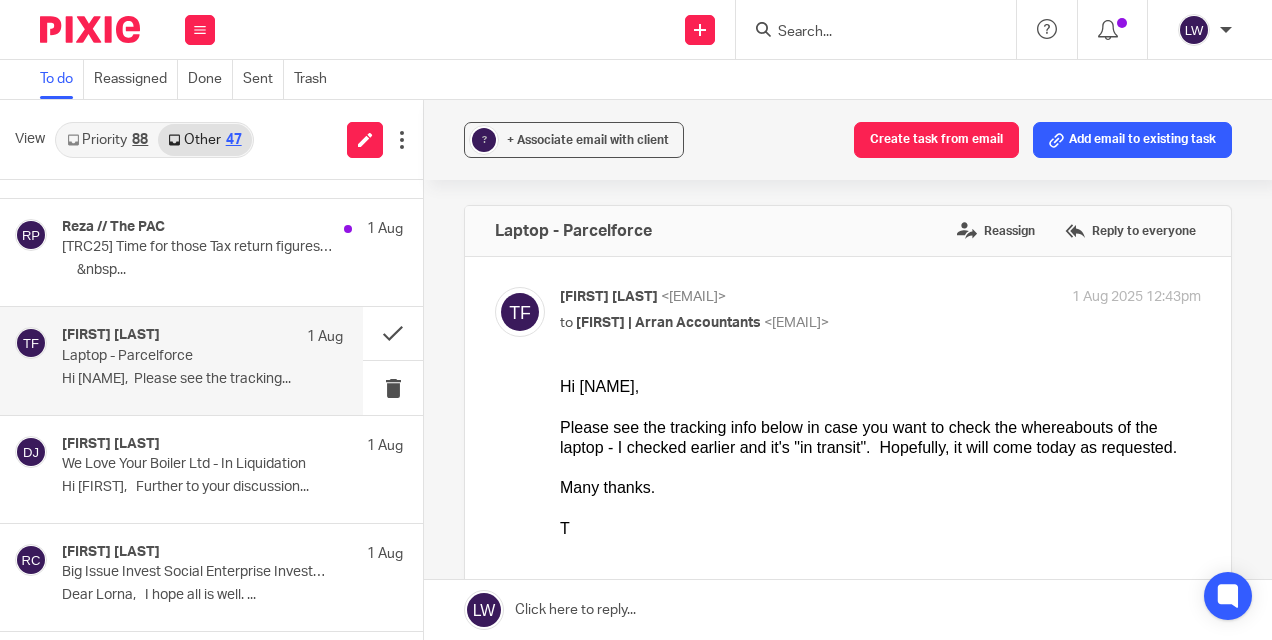 scroll, scrollTop: 0, scrollLeft: 0, axis: both 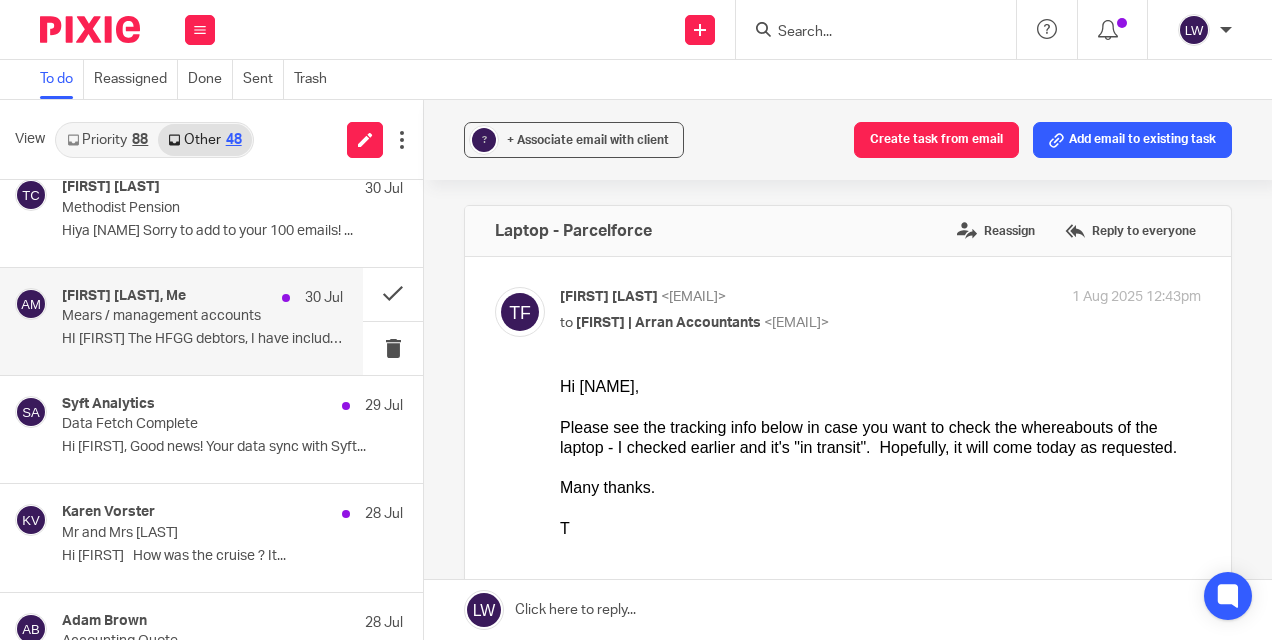 click on "HI [FIRST] The HFGG debtors, I have included..." at bounding box center [202, 339] 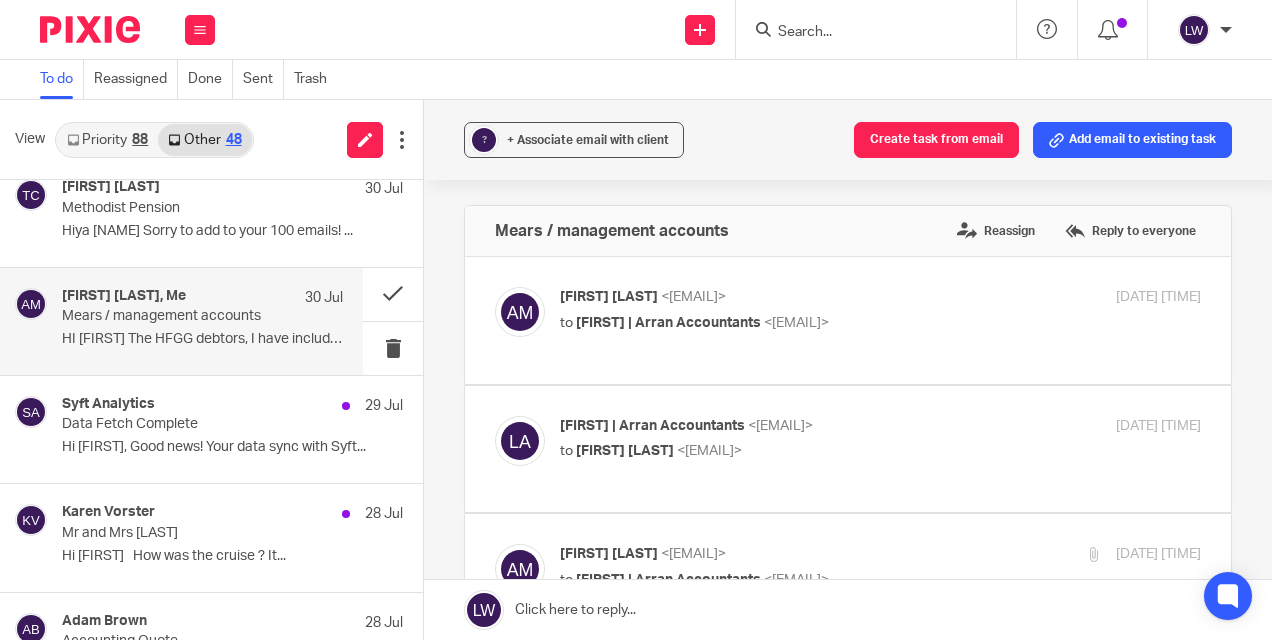 scroll, scrollTop: 0, scrollLeft: 0, axis: both 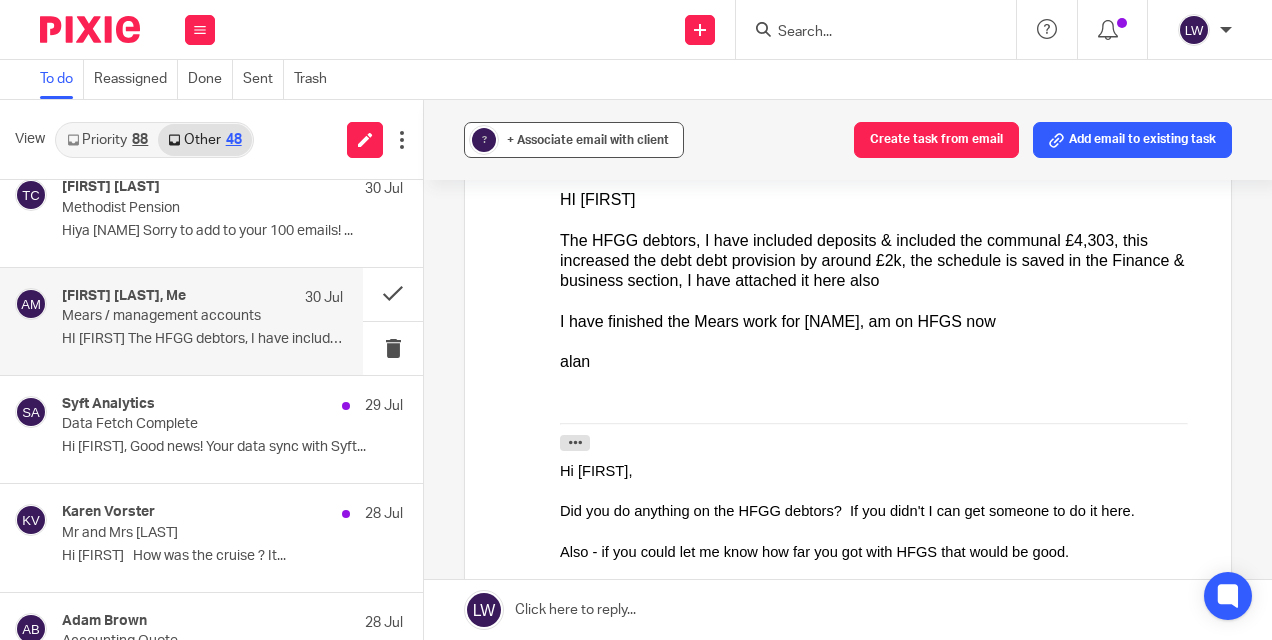 click on "+ Associate email with client" at bounding box center (588, 140) 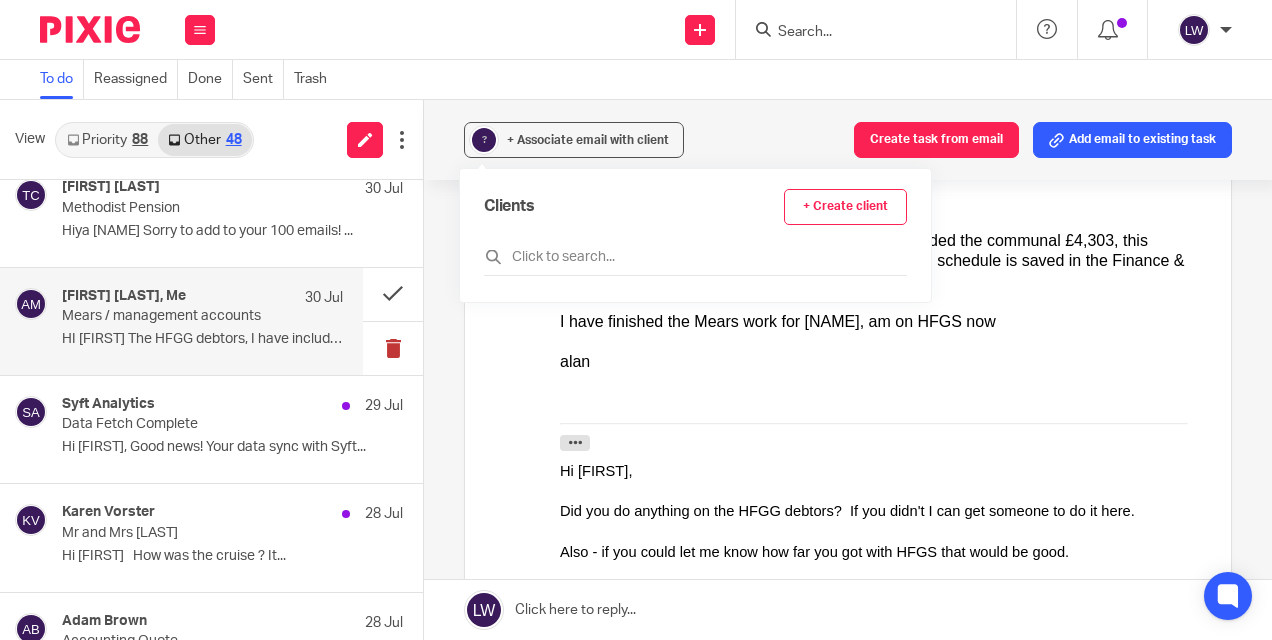 click at bounding box center [393, 348] 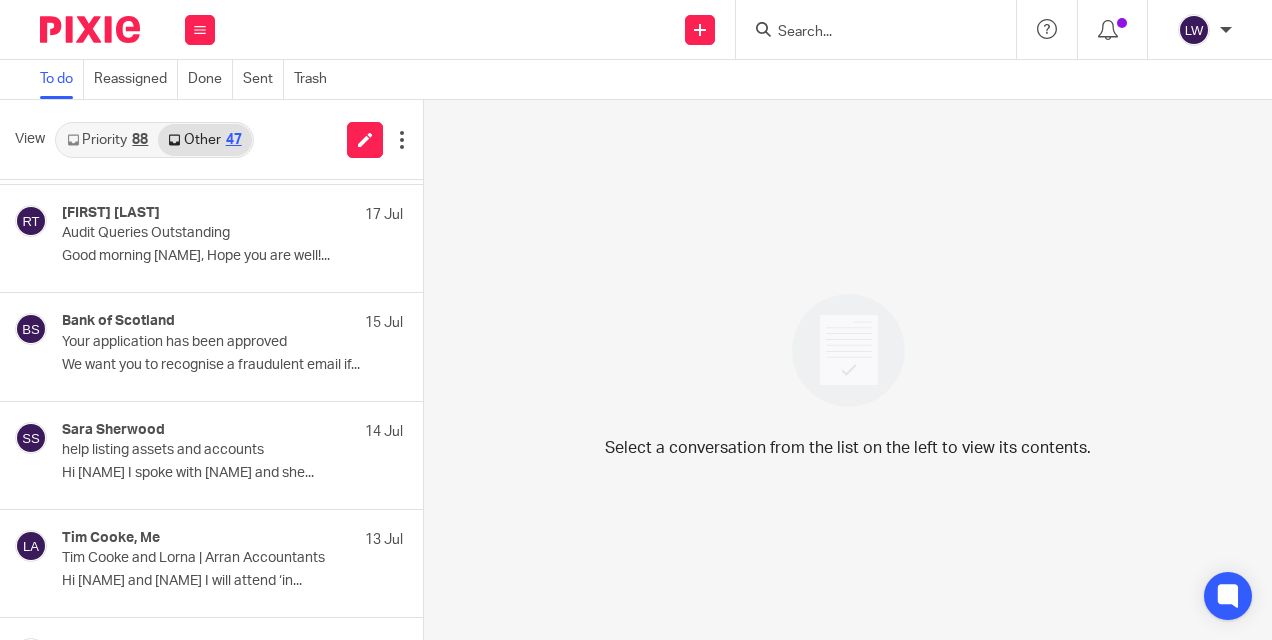 scroll, scrollTop: 2707, scrollLeft: 0, axis: vertical 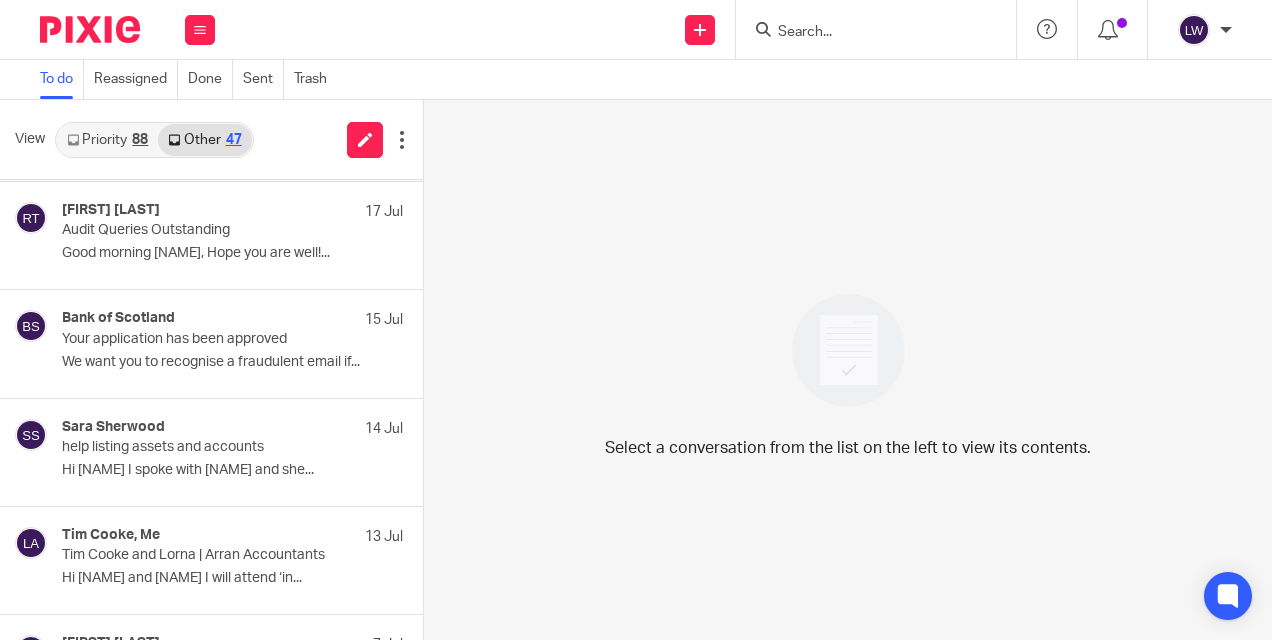 click on "Priority
88" at bounding box center (107, 140) 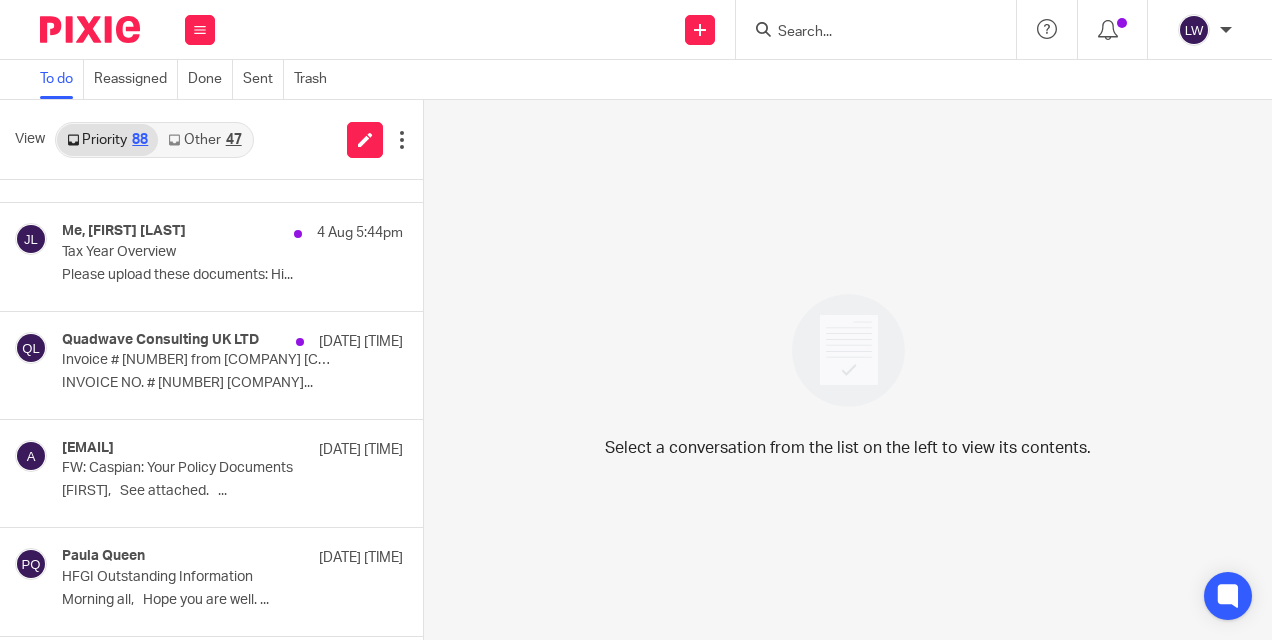 scroll, scrollTop: 86, scrollLeft: 0, axis: vertical 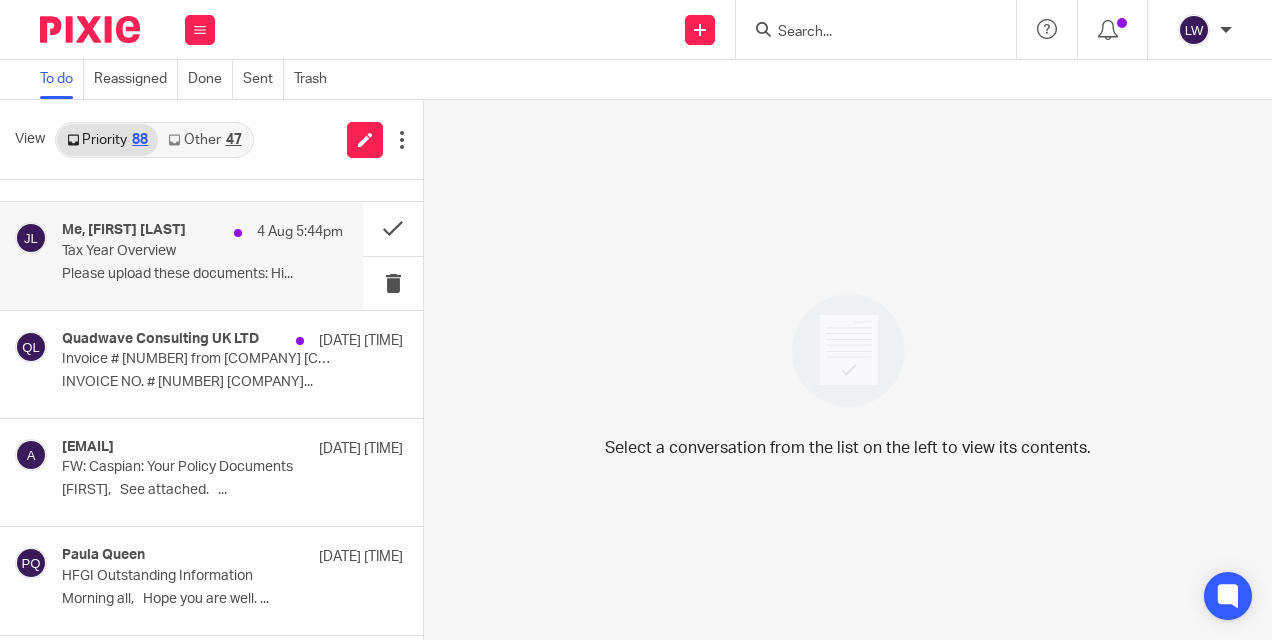 click on "Please upload these documents: Hi..." at bounding box center (202, 274) 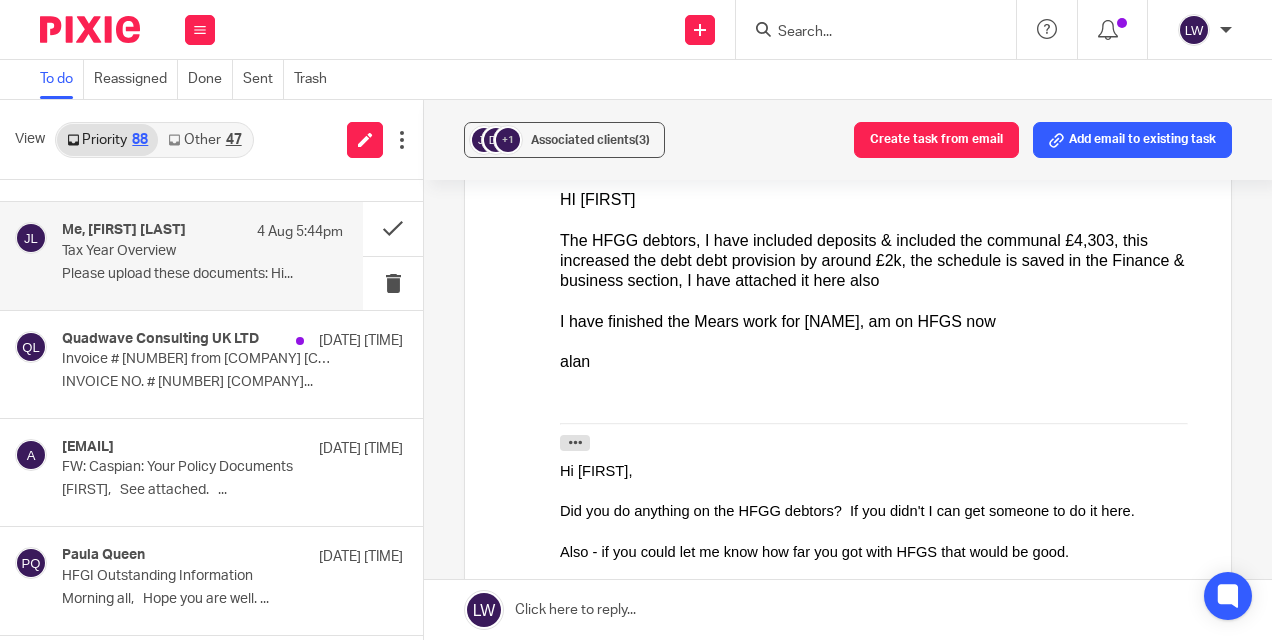 scroll, scrollTop: 0, scrollLeft: 0, axis: both 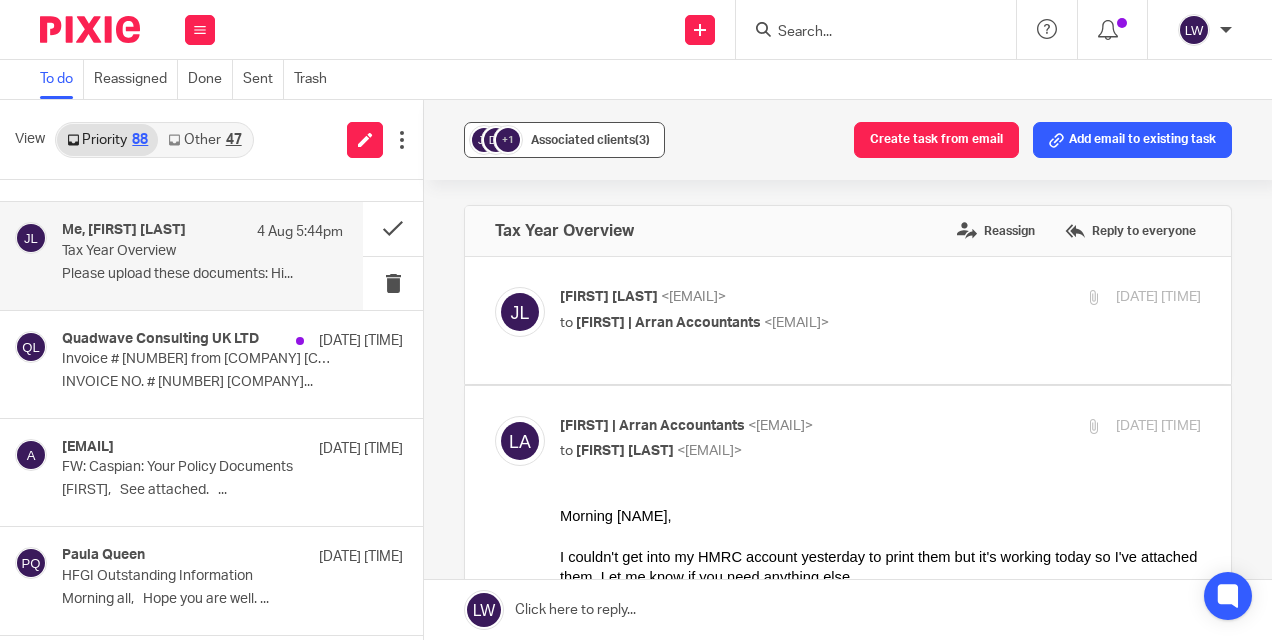 click on "+1
Associated clients  (3)" at bounding box center (564, 140) 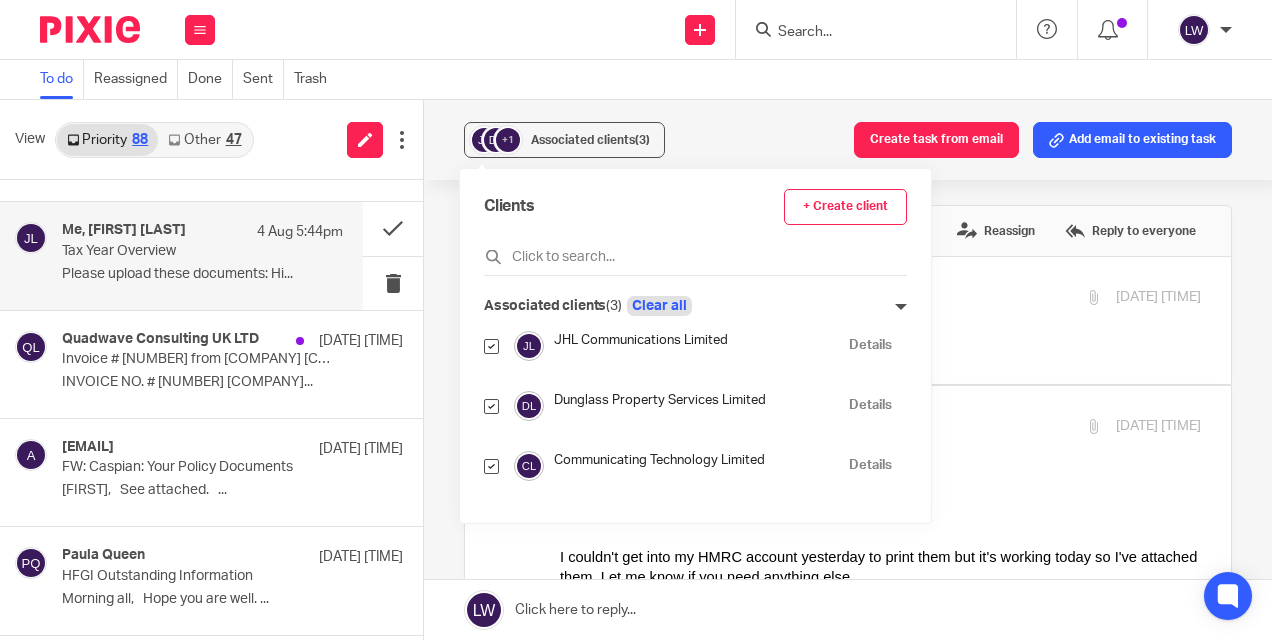 click on "Clear all" at bounding box center (659, 306) 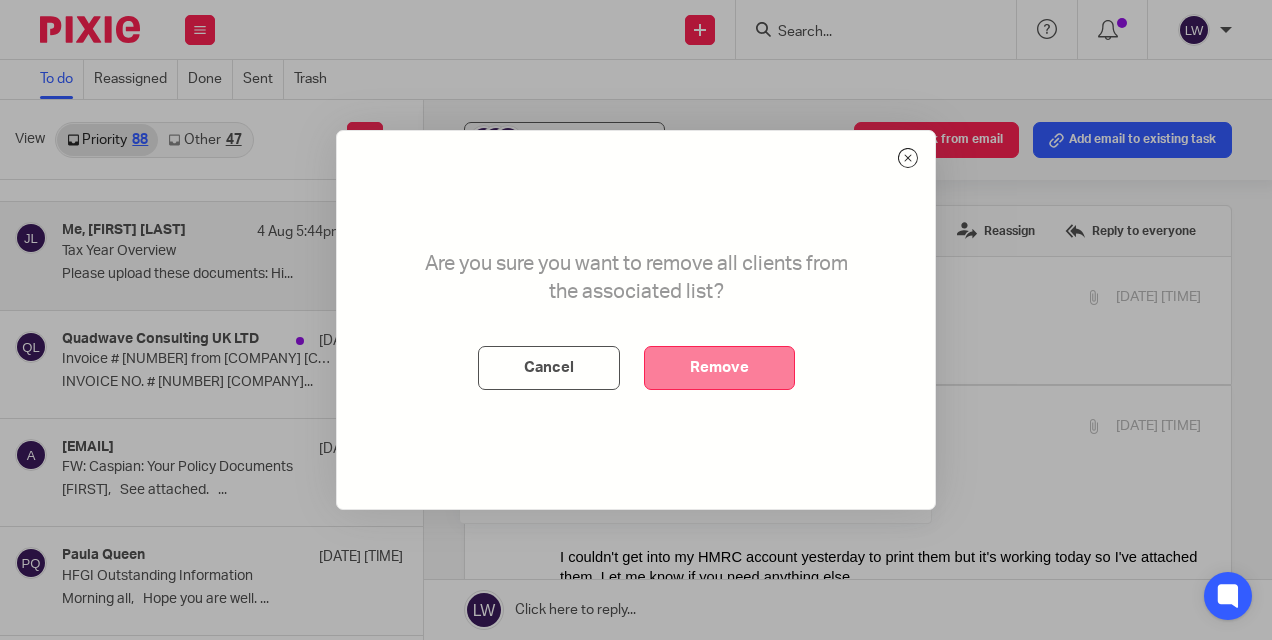 click on "Remove" at bounding box center [719, 368] 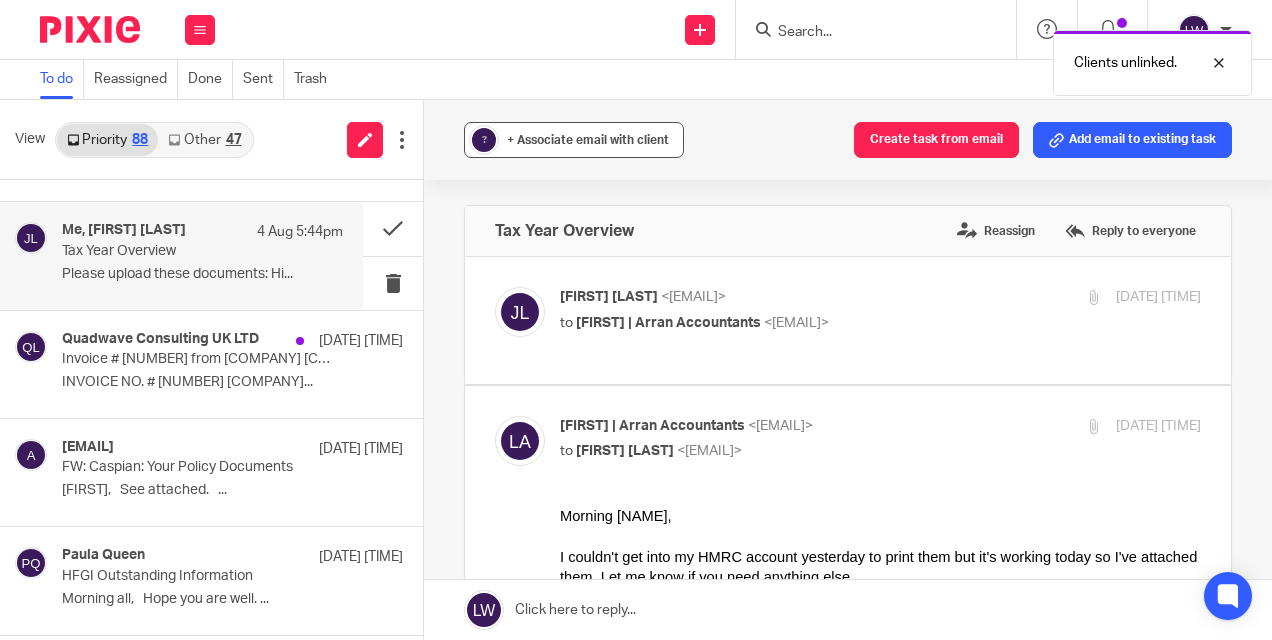 click on "?
+ Associate email with client" at bounding box center (574, 140) 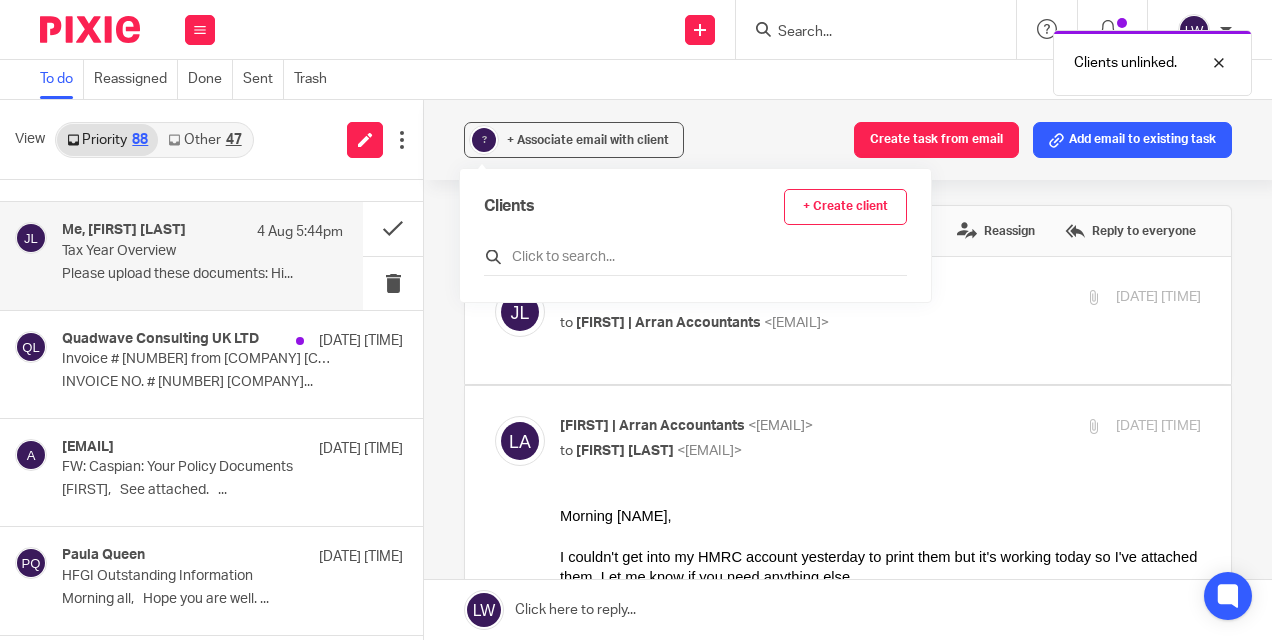 click at bounding box center (695, 257) 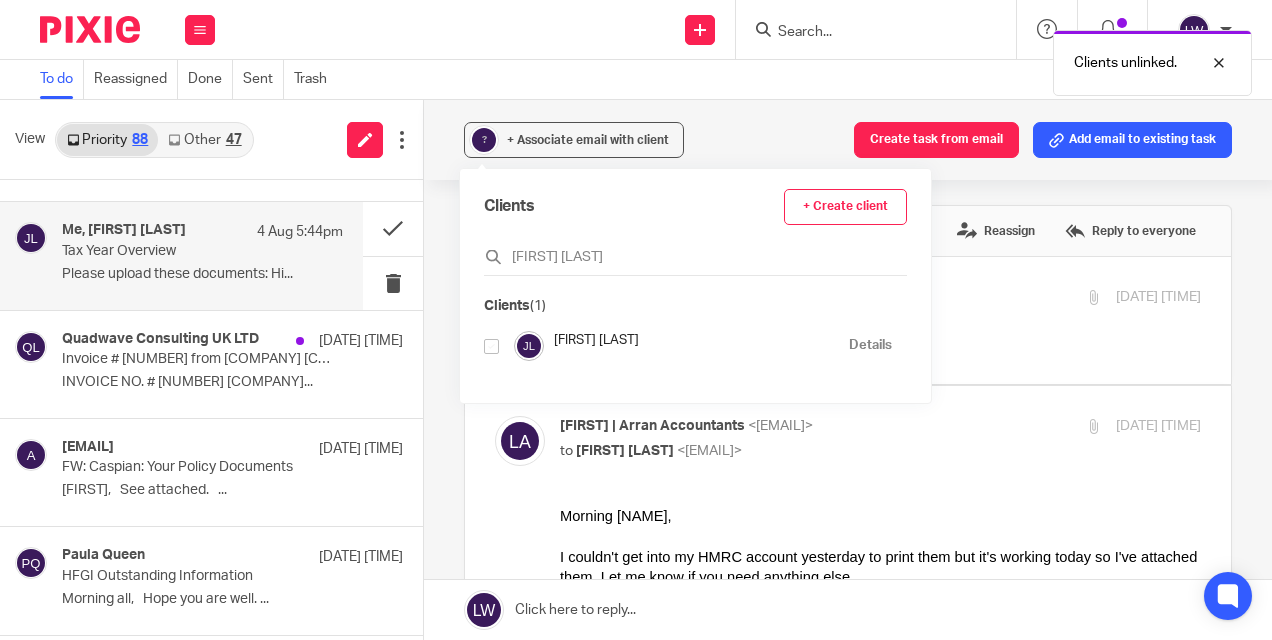 type on "[FIRST] [LAST]" 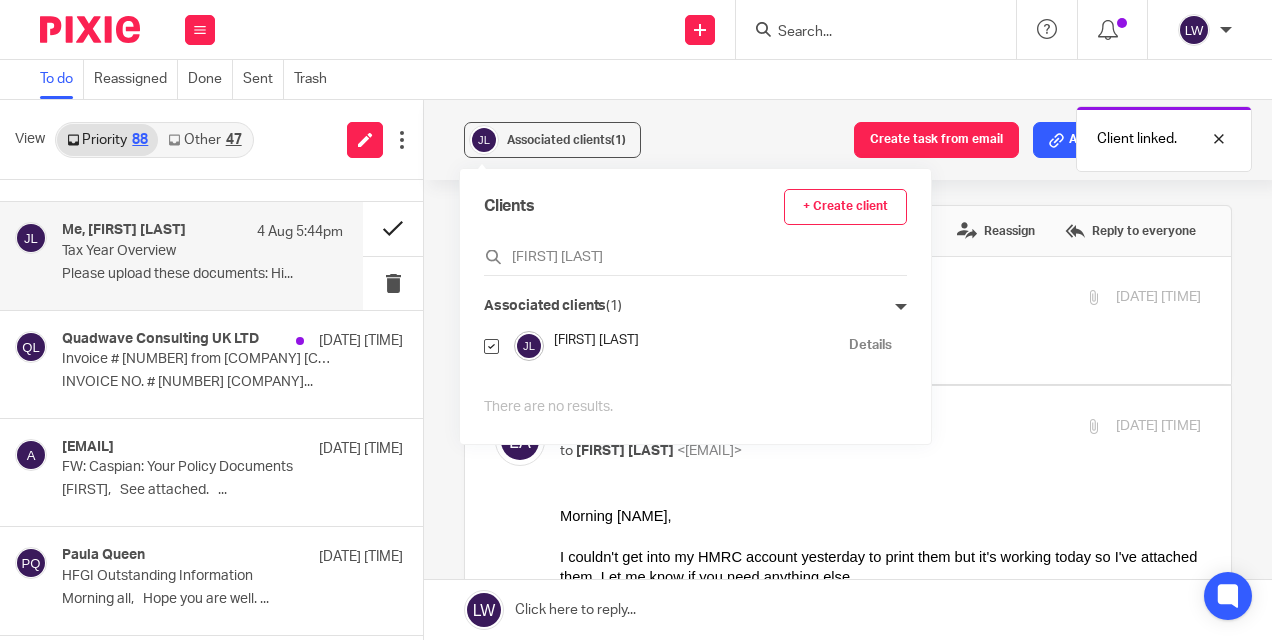 click at bounding box center (393, 228) 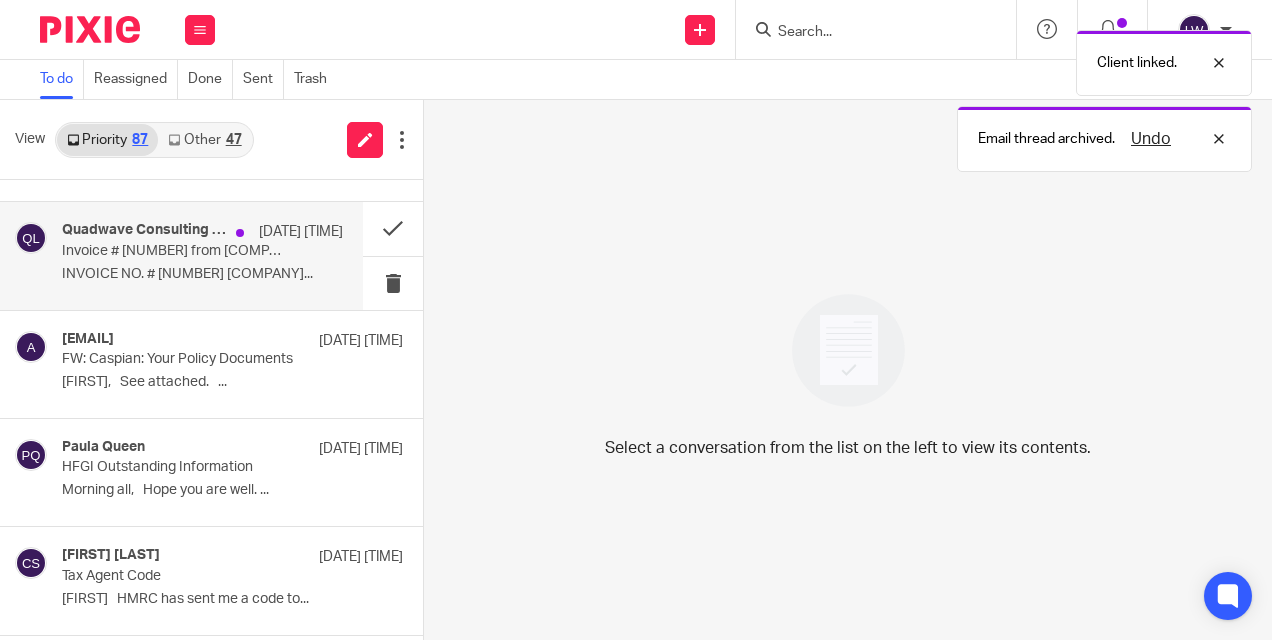 click on "INVOICE NO. # [NUMBER]    [COMPANY]..." at bounding box center [202, 274] 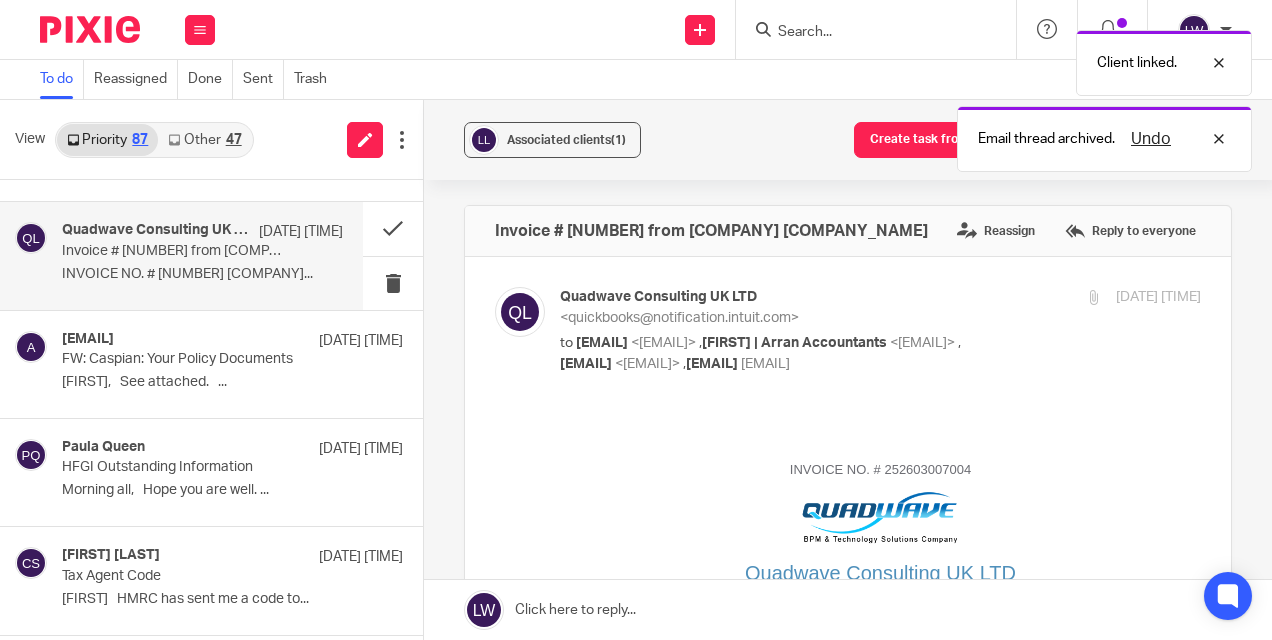 scroll, scrollTop: 0, scrollLeft: 0, axis: both 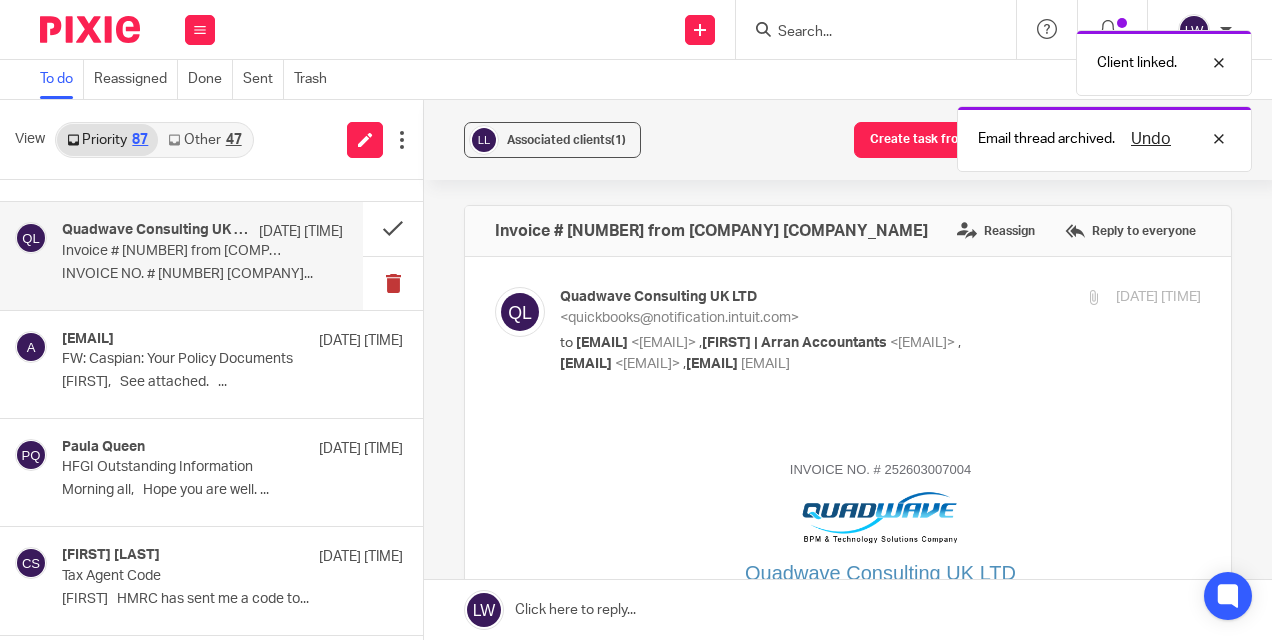 click at bounding box center (393, 283) 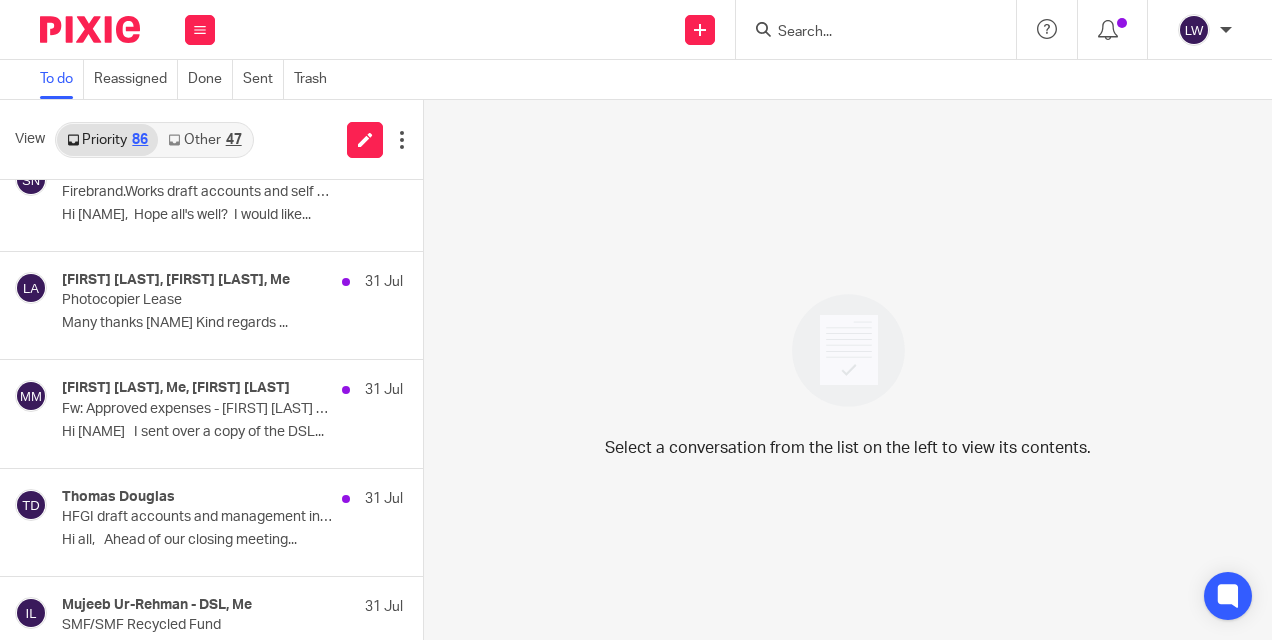 scroll, scrollTop: 1128, scrollLeft: 0, axis: vertical 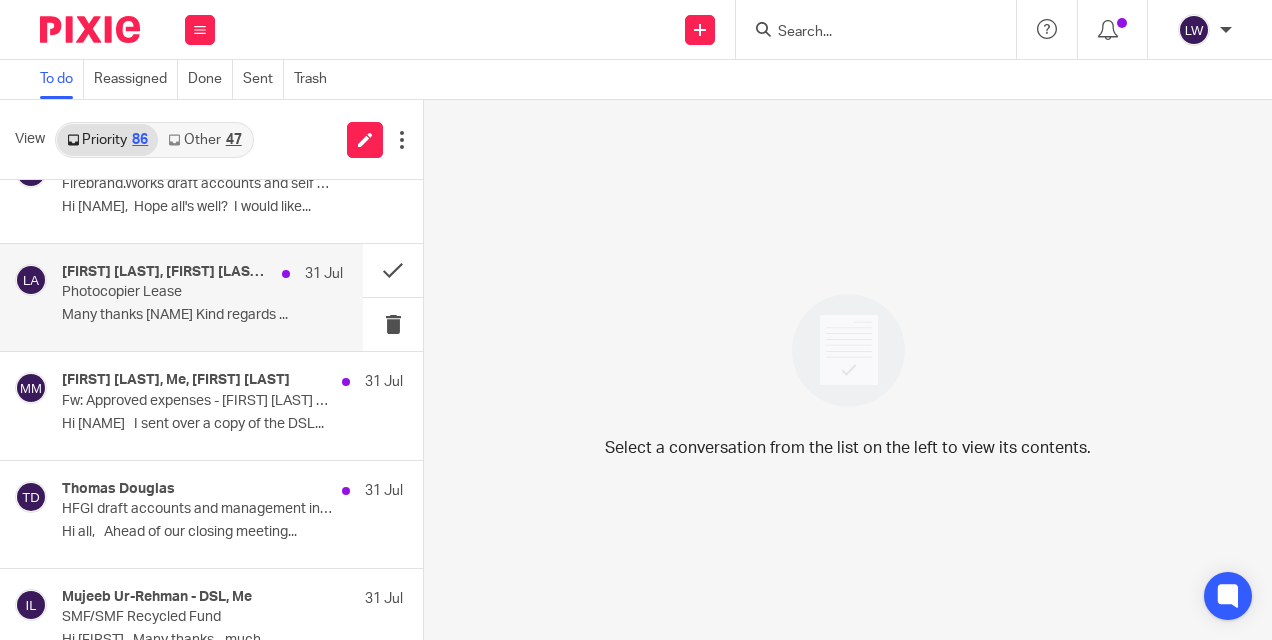 click on "Many thanks [NAME]     Kind regards ..." at bounding box center (202, 315) 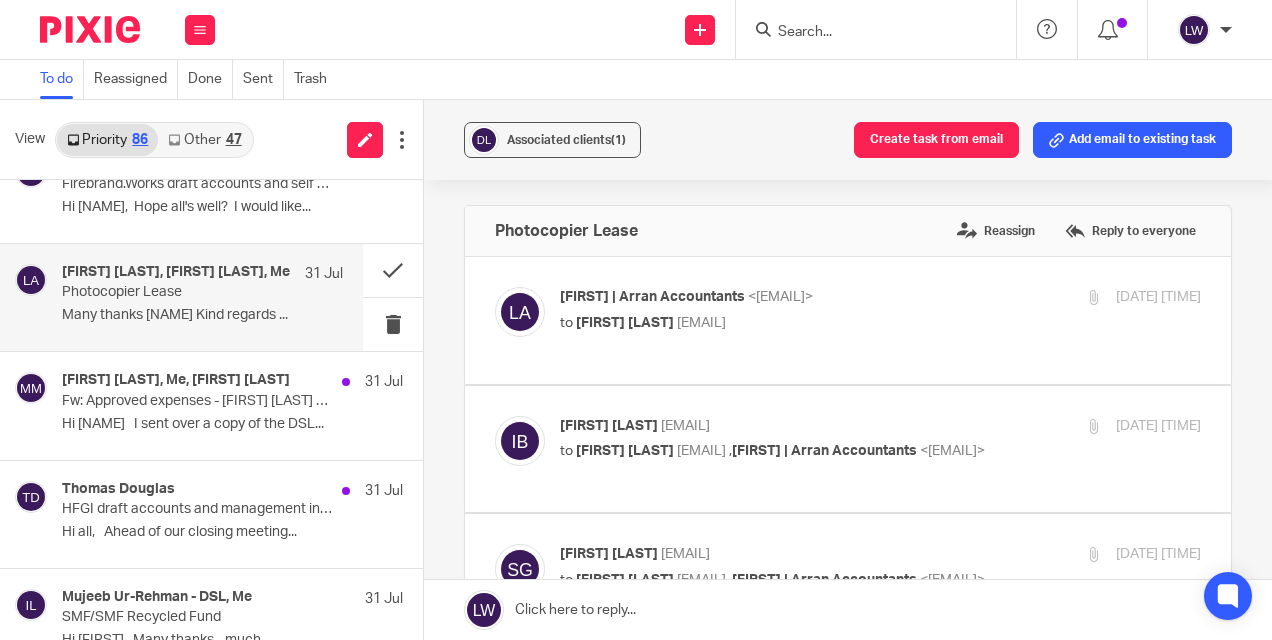 scroll, scrollTop: 0, scrollLeft: 0, axis: both 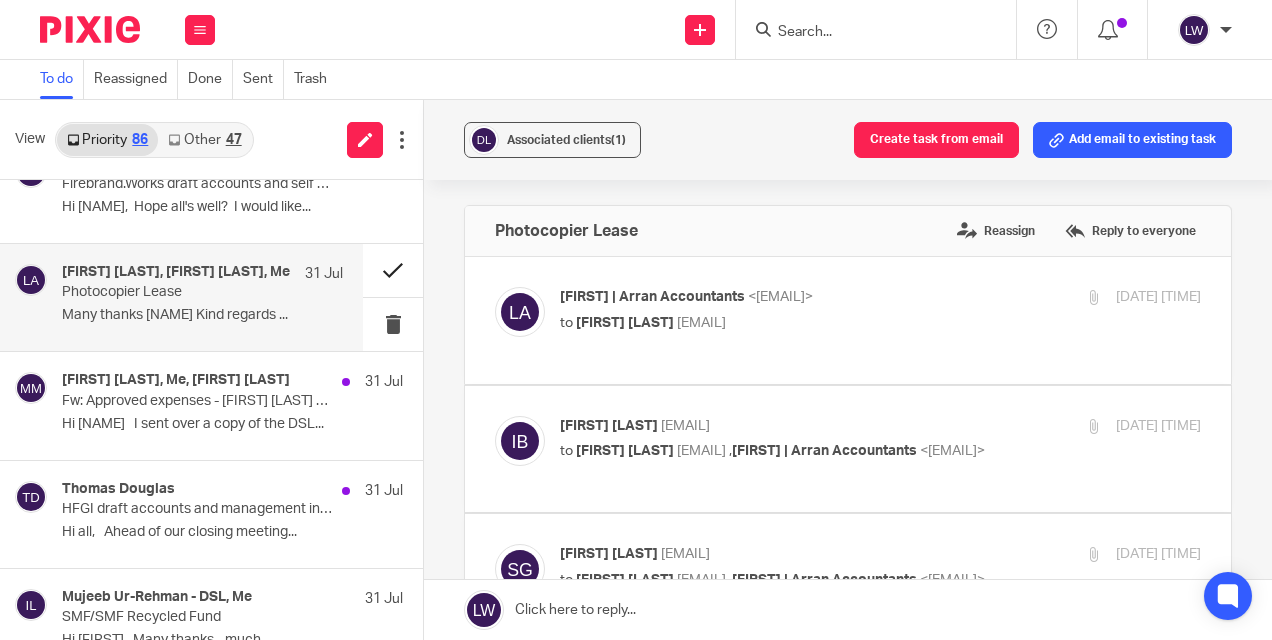 click at bounding box center [393, 270] 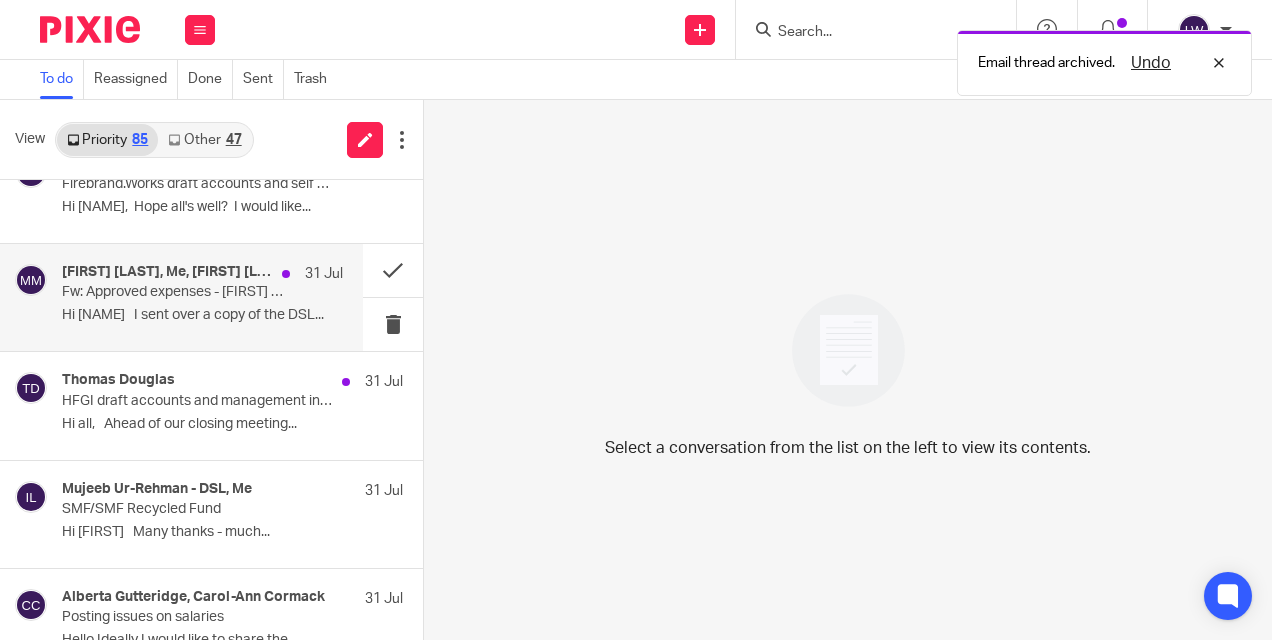 click on "Hi [NAME]     I sent over a copy of the DSL..." at bounding box center (202, 315) 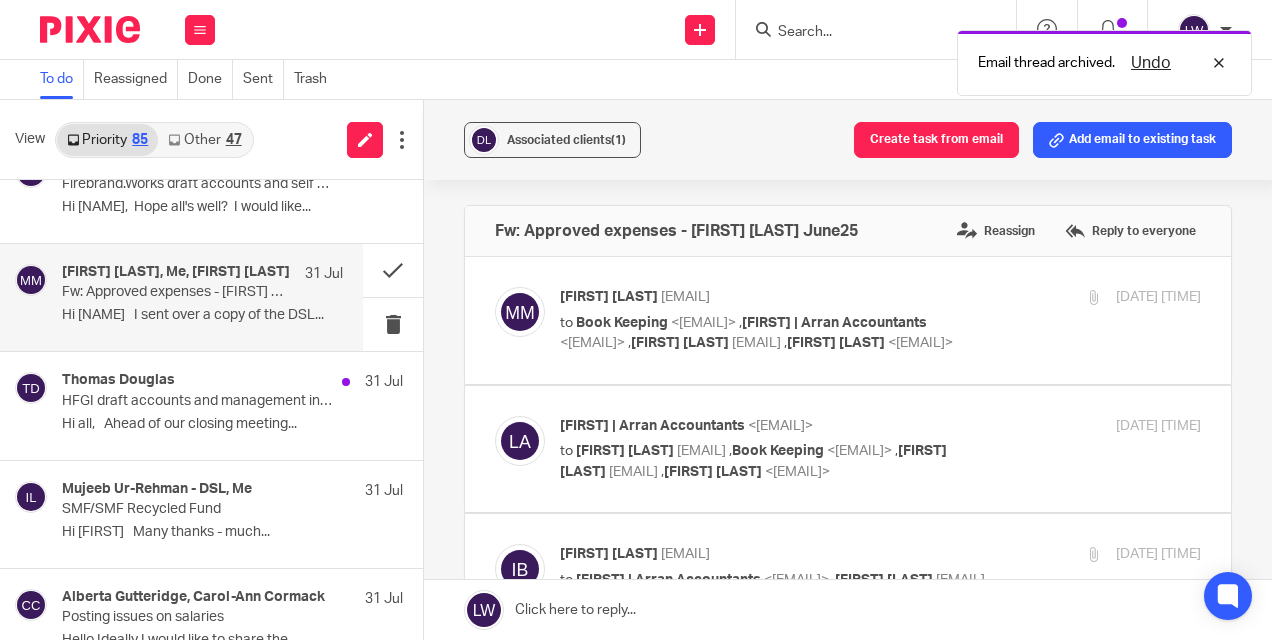 scroll, scrollTop: 0, scrollLeft: 0, axis: both 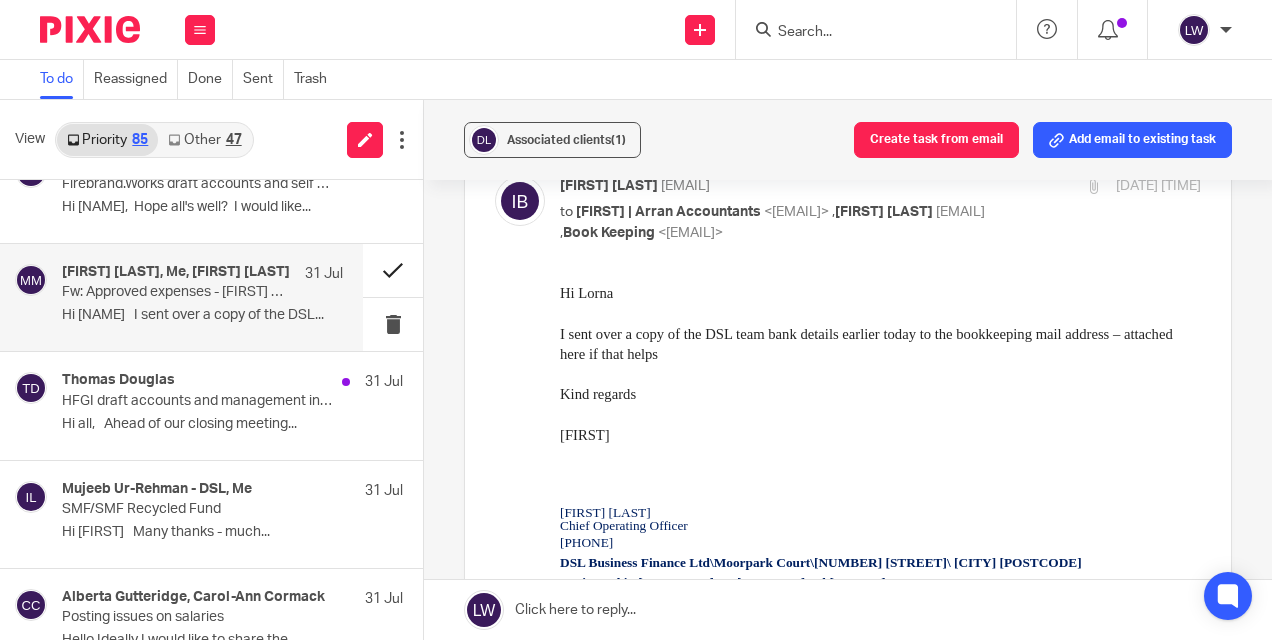 click at bounding box center (393, 270) 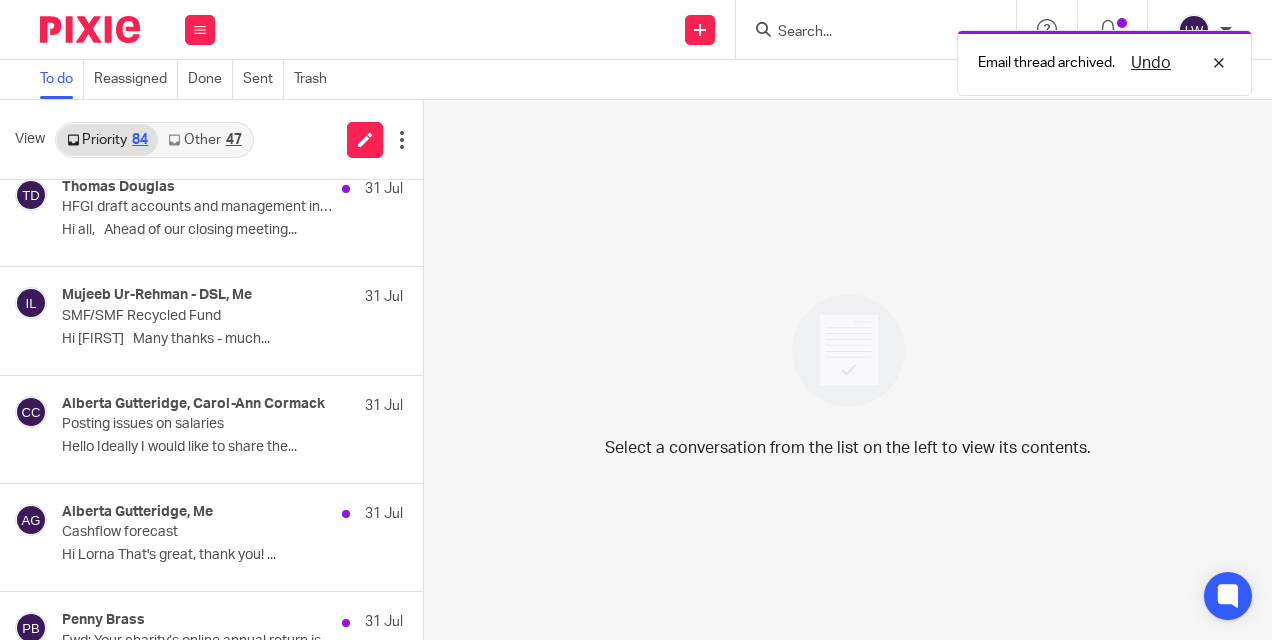 scroll, scrollTop: 1215, scrollLeft: 0, axis: vertical 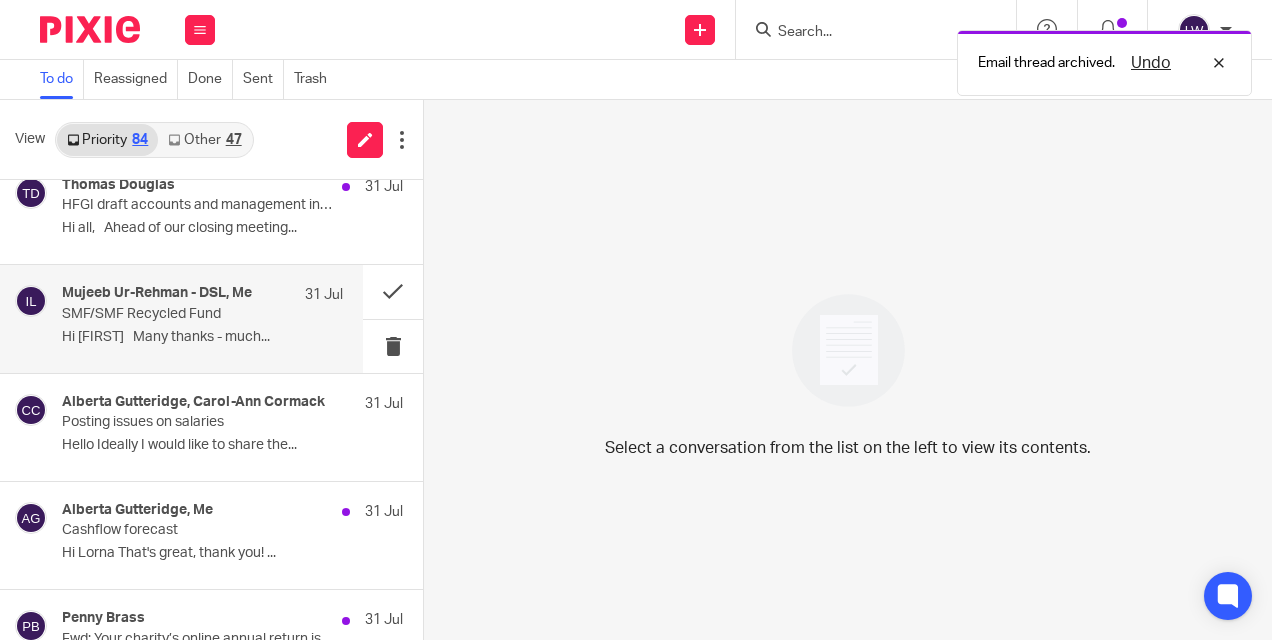 click on "[FIRST] [LAST] - DSL, Me
[DATE]   SMF/SMF Recycled Fund   Hi [FIRST]  Many thanks - much..." at bounding box center [202, 318] 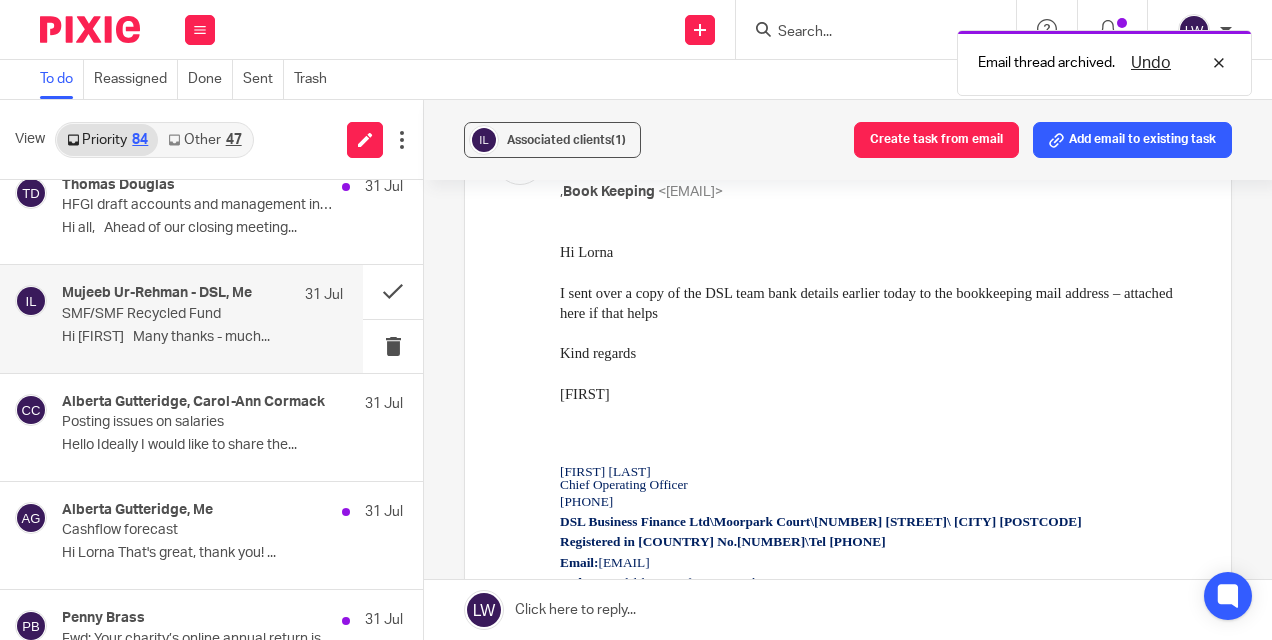 scroll, scrollTop: 0, scrollLeft: 0, axis: both 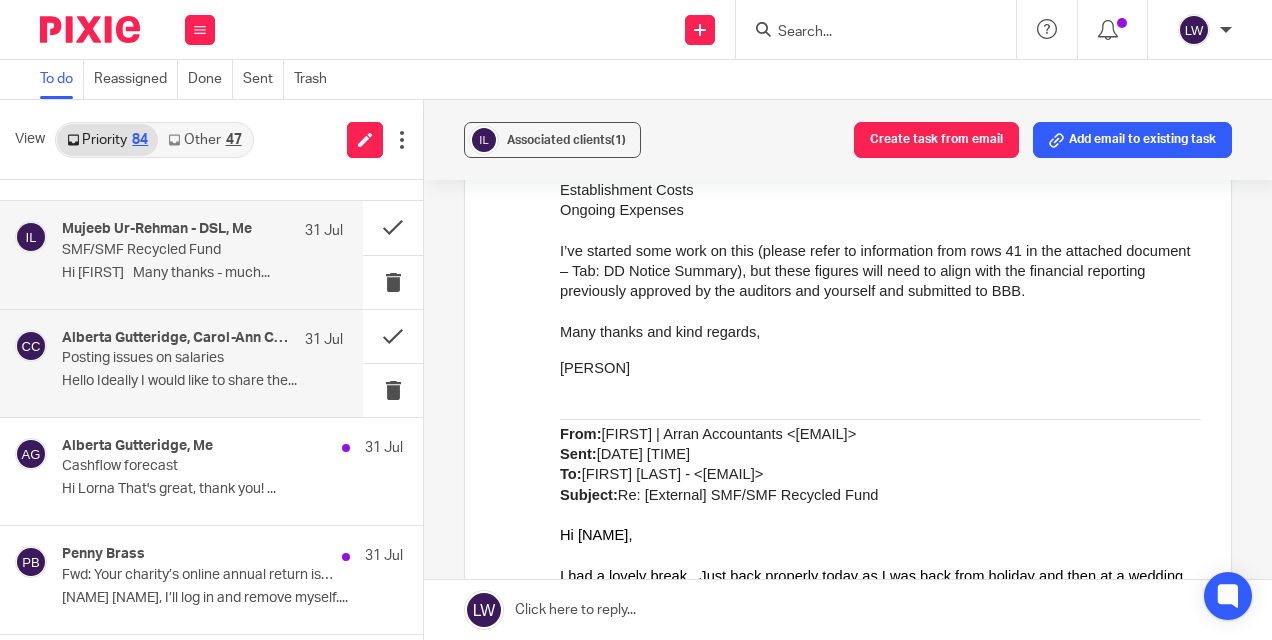 click on "Hello     Ideally I would like to share the..." at bounding box center (202, 381) 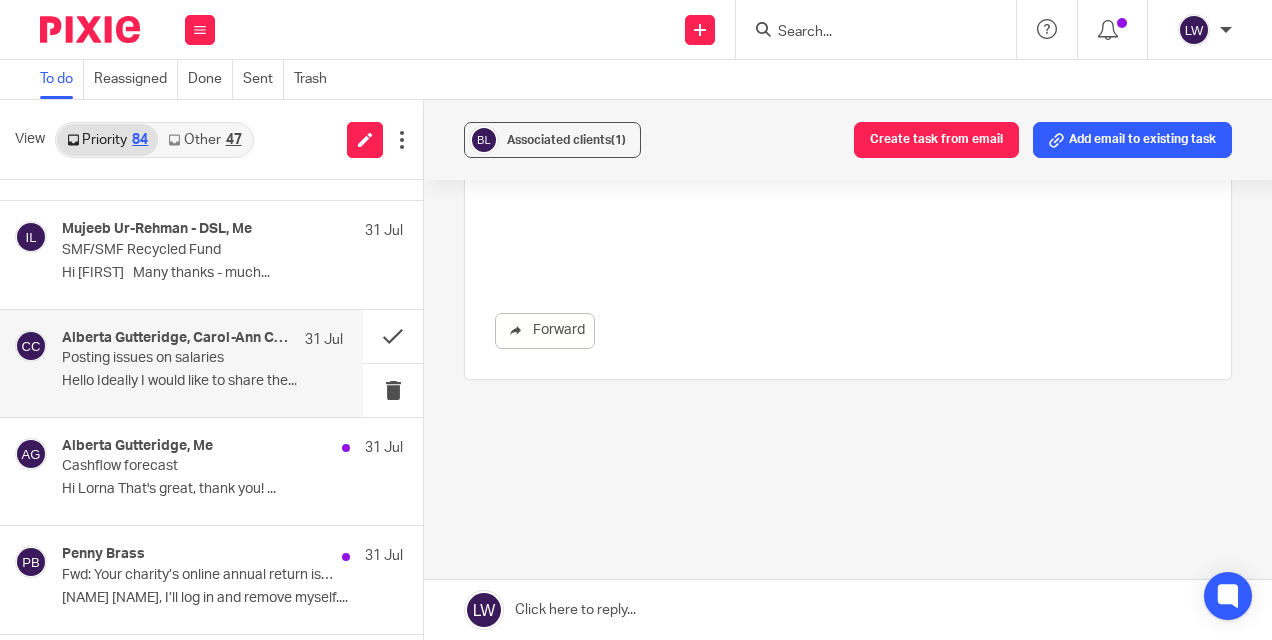 scroll, scrollTop: 0, scrollLeft: 0, axis: both 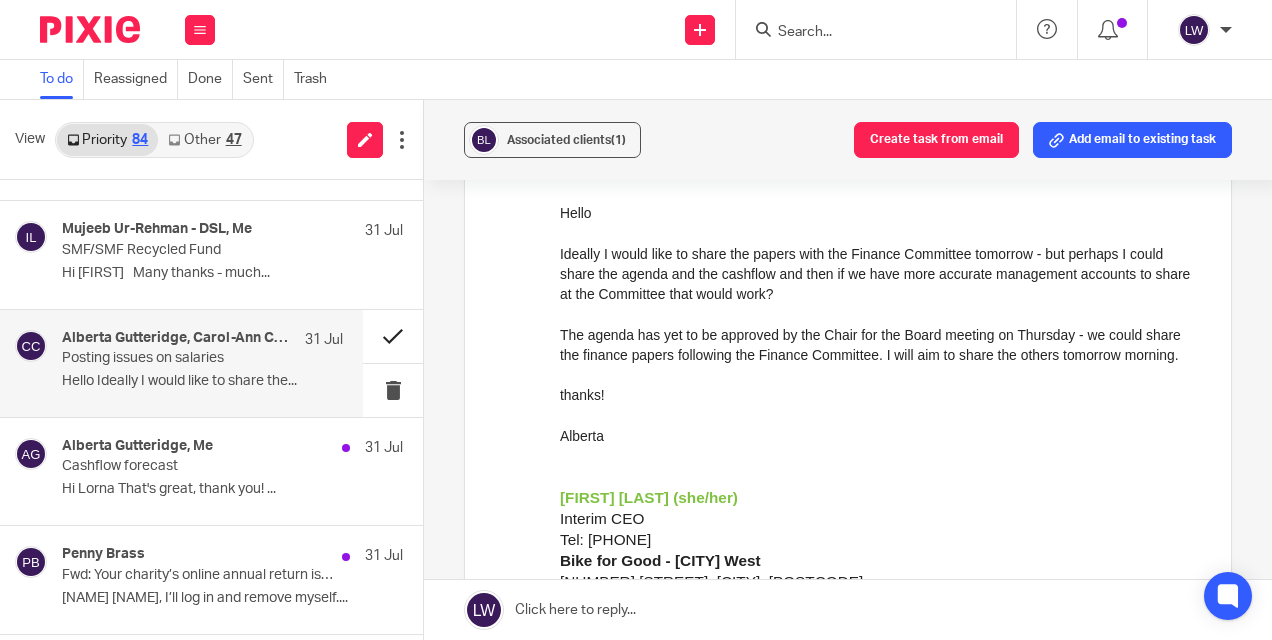 click at bounding box center (393, 336) 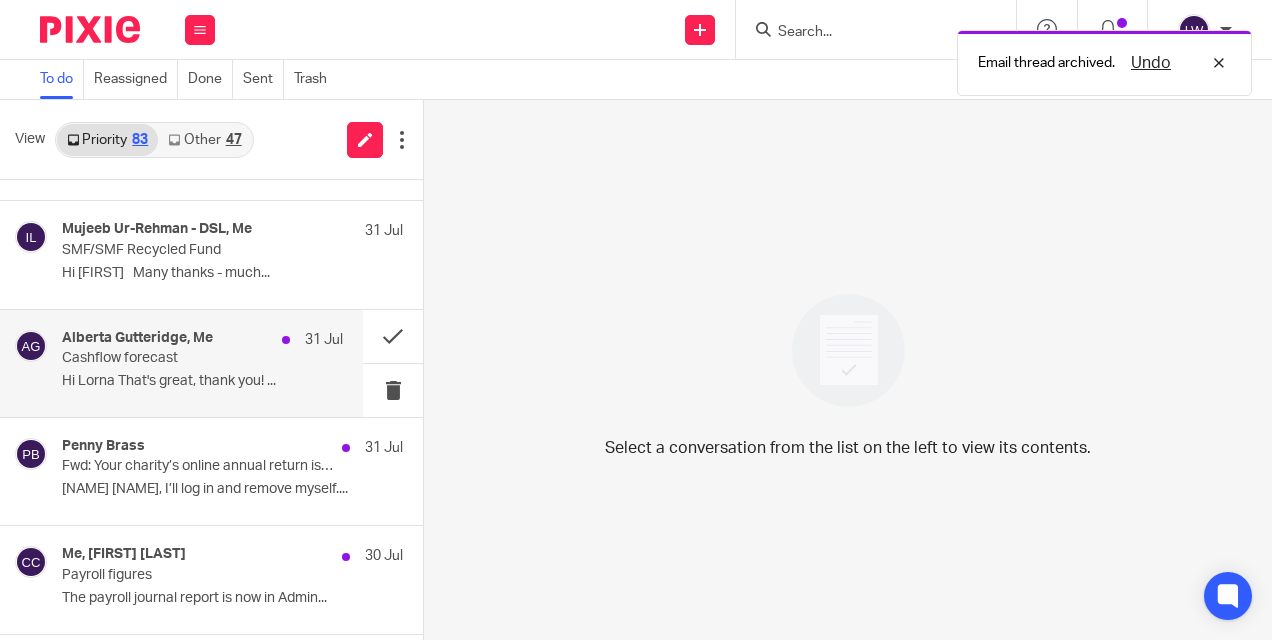 click on "Hi Lorna     That's great, thank you!    ..." at bounding box center [202, 381] 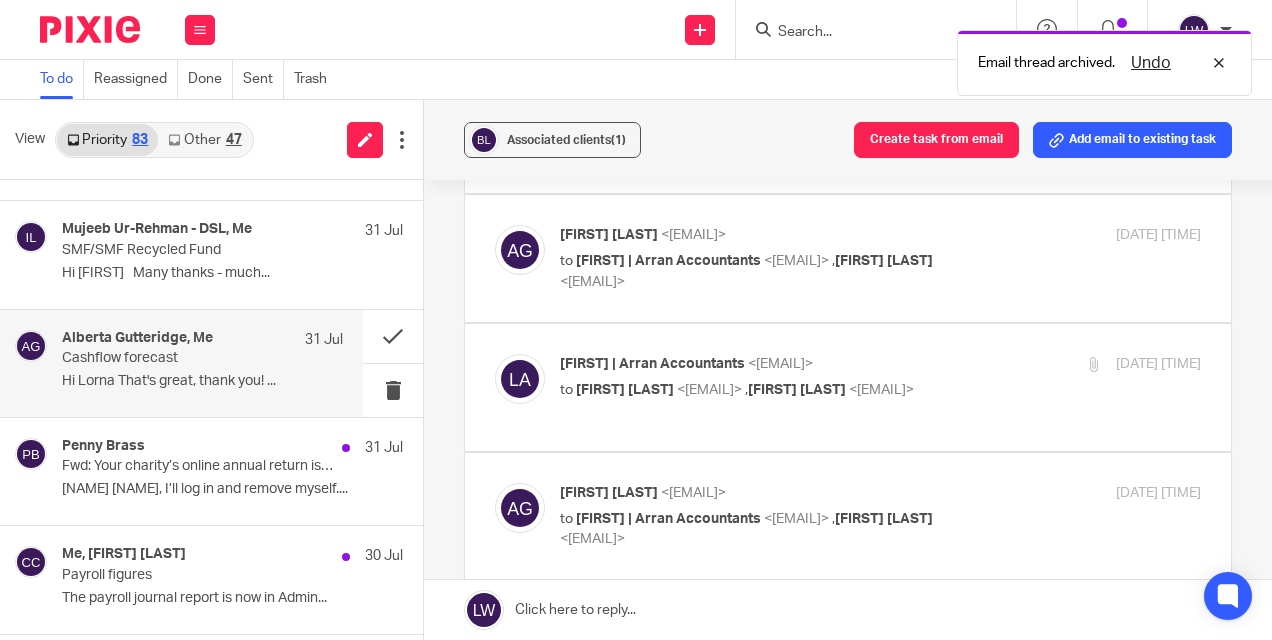 scroll, scrollTop: 0, scrollLeft: 0, axis: both 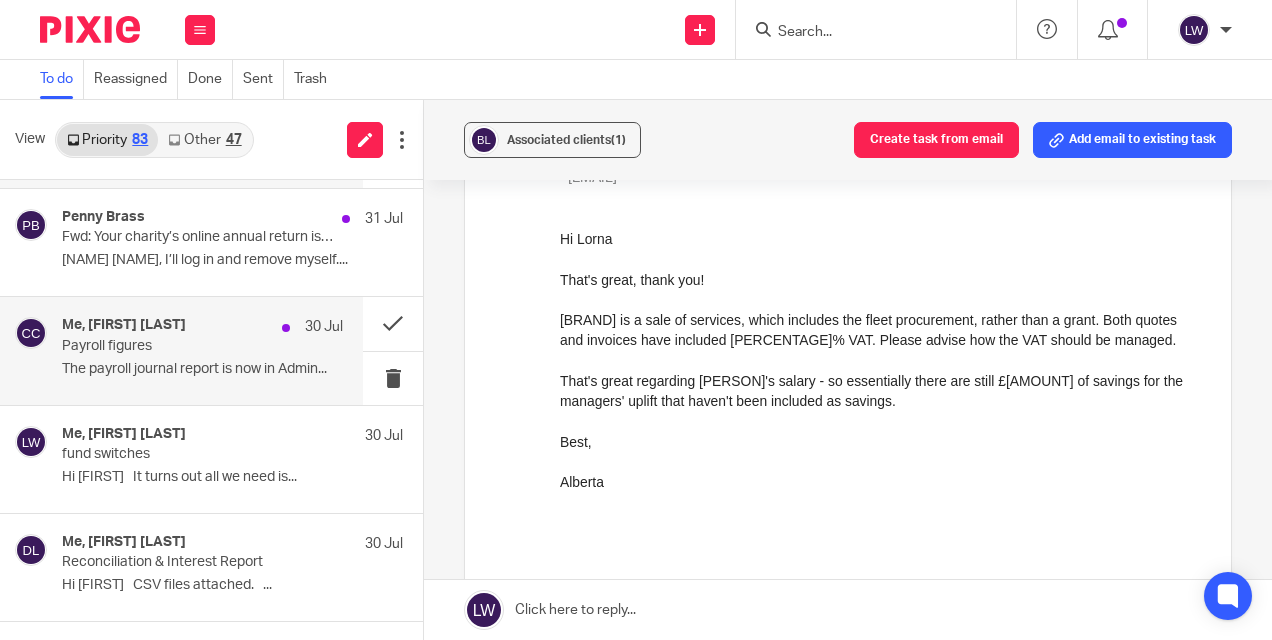 click on "Me, [FIRST] [LAST]
[DATE] Payroll figures The payroll journal report is now in Admin..." at bounding box center [202, 350] 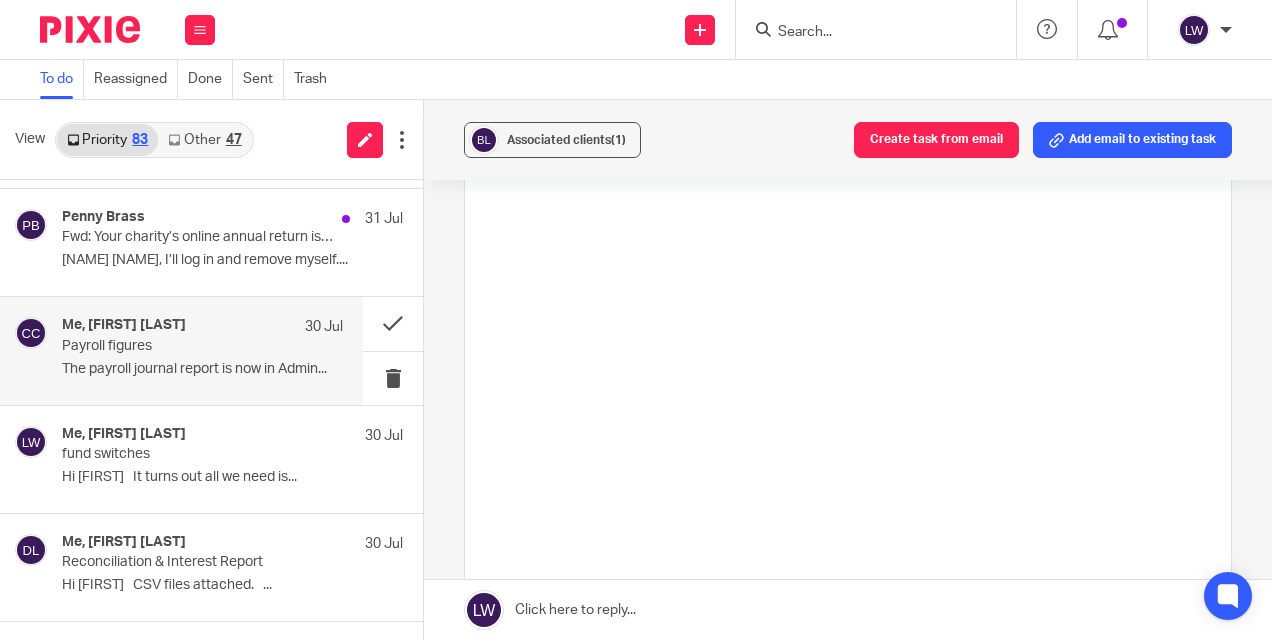 scroll, scrollTop: 0, scrollLeft: 0, axis: both 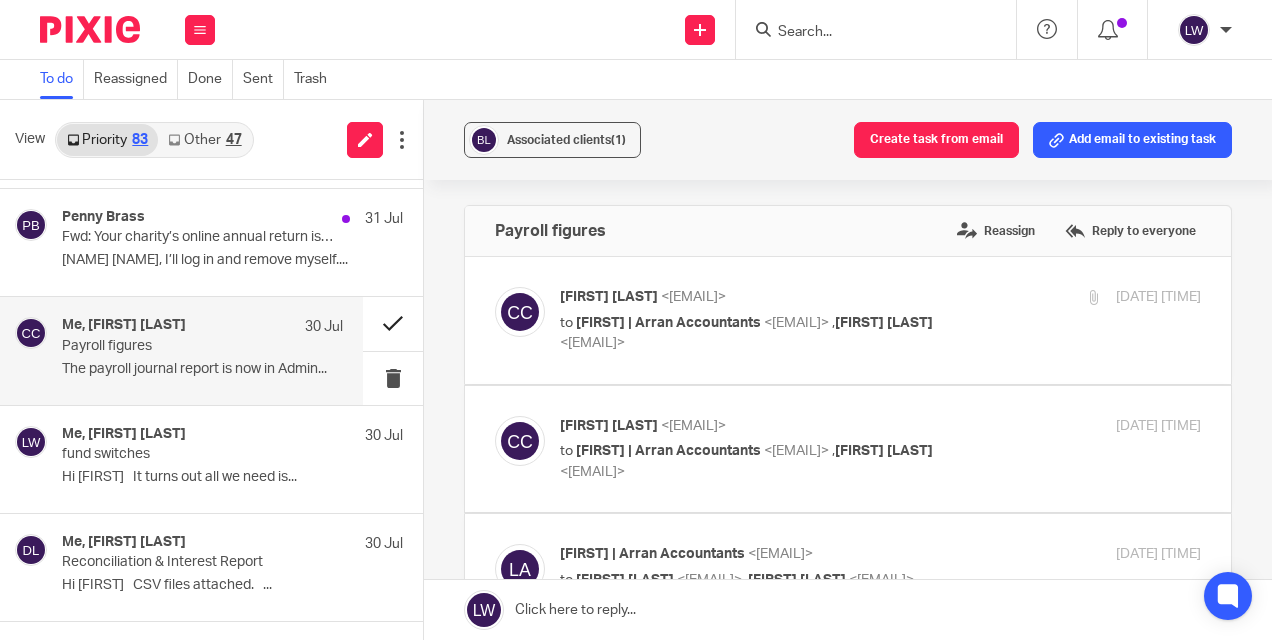 click at bounding box center [393, 323] 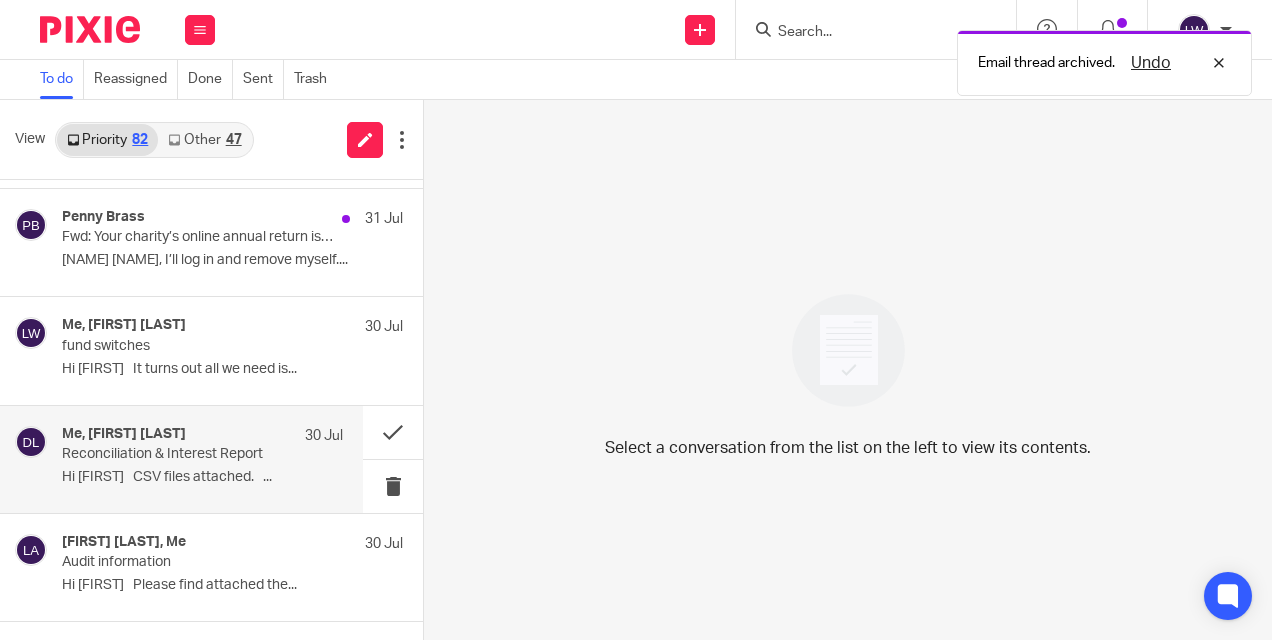 click on "Hi [FIRST]     CSV files attached.    ..." at bounding box center [202, 477] 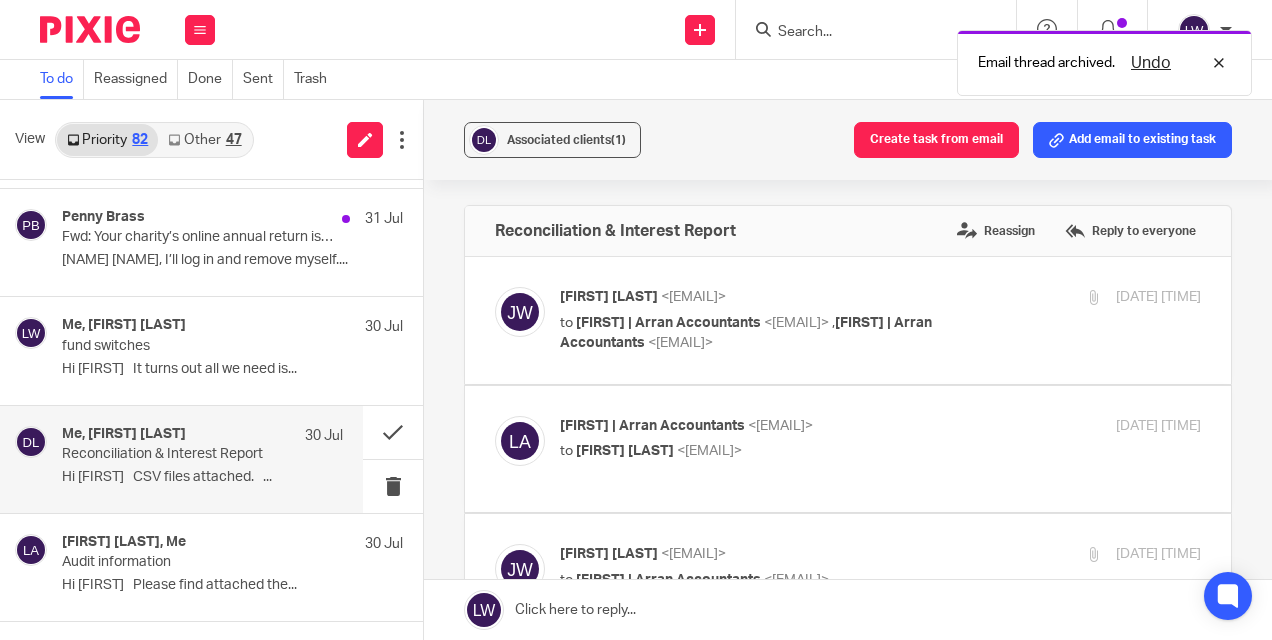 scroll, scrollTop: 0, scrollLeft: 0, axis: both 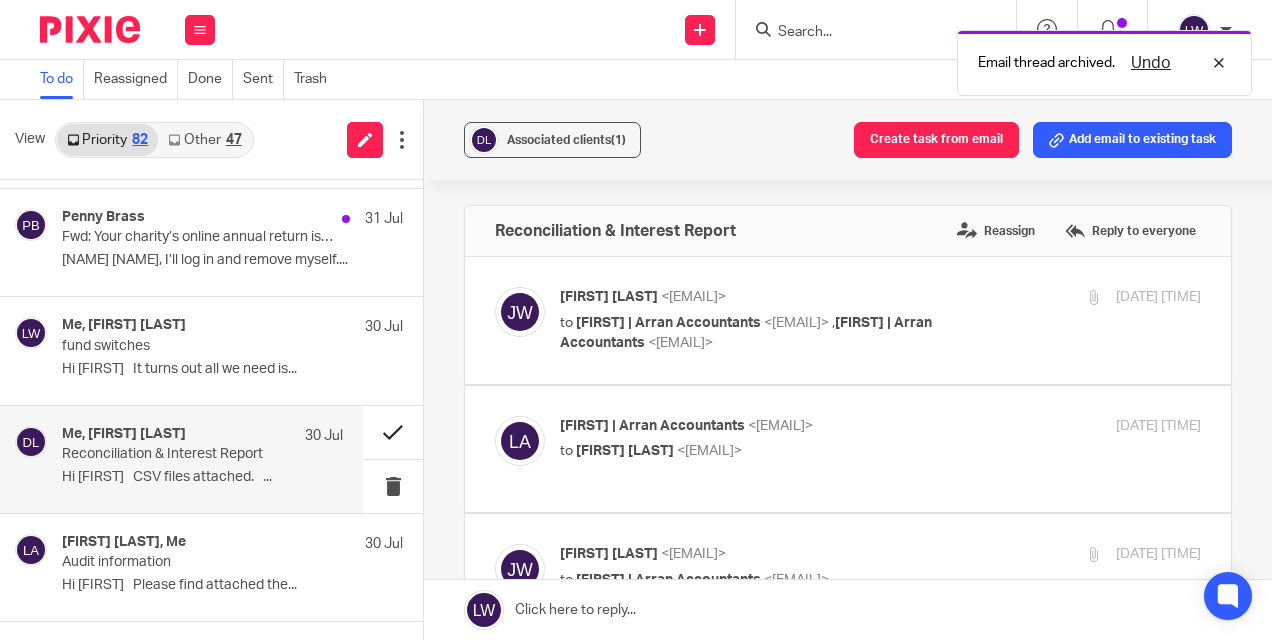 click at bounding box center [393, 432] 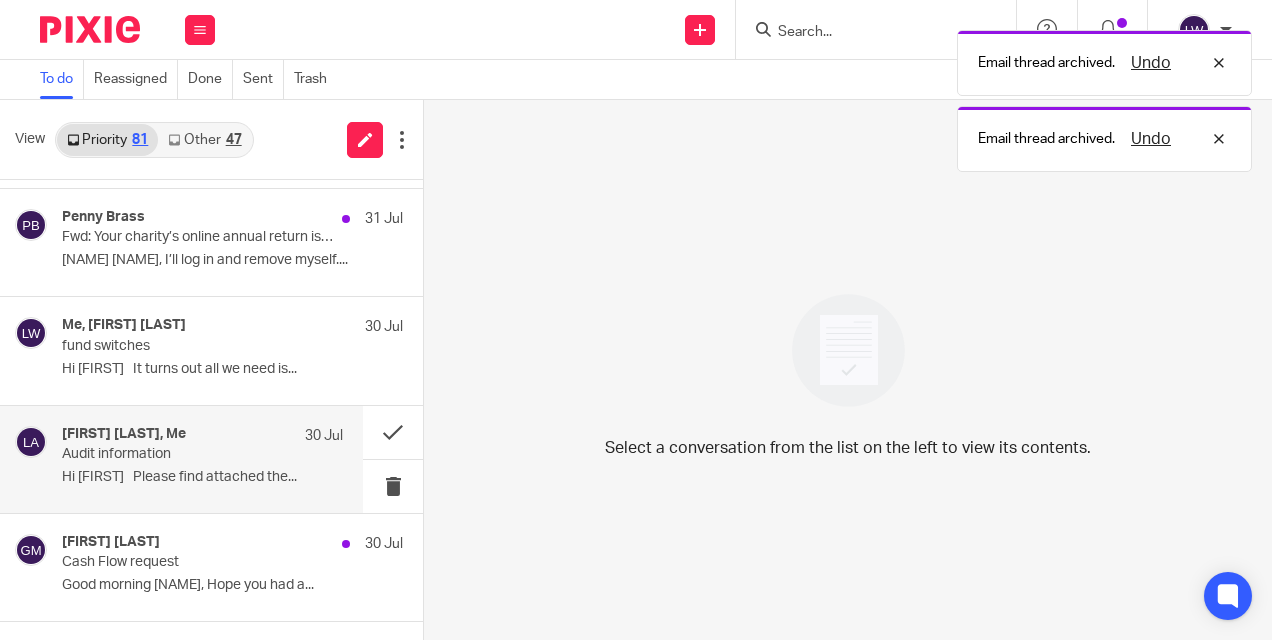 click on "Hi [FIRST]     Please find attached the..." at bounding box center [202, 477] 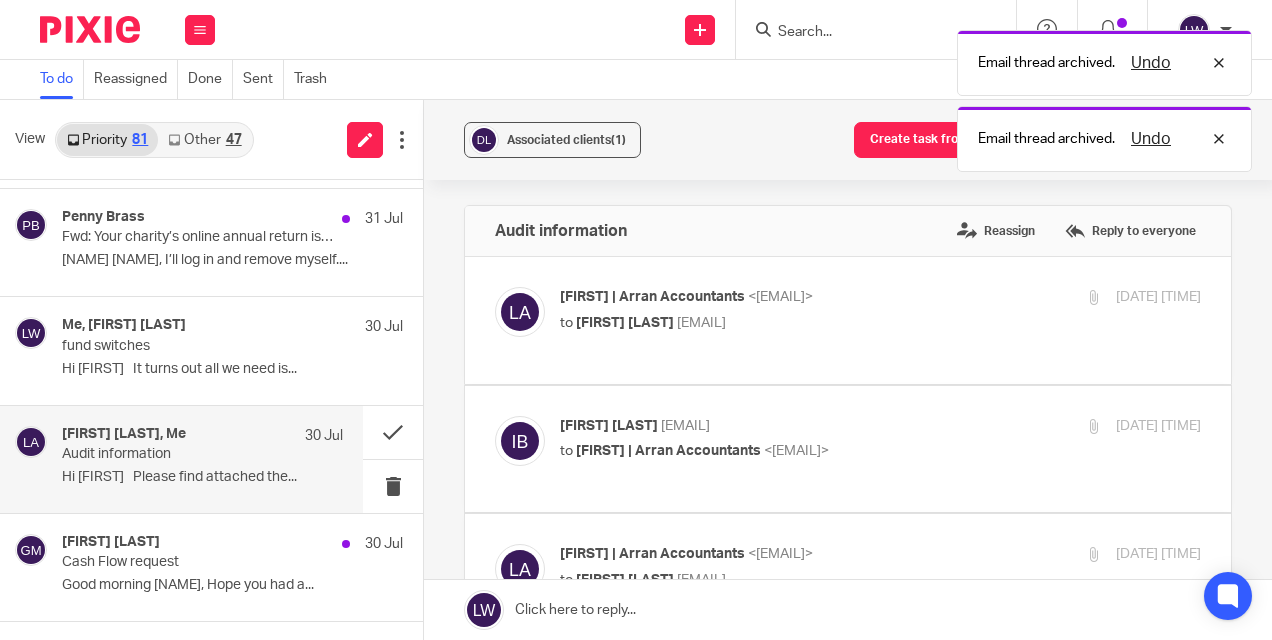 scroll, scrollTop: 0, scrollLeft: 0, axis: both 